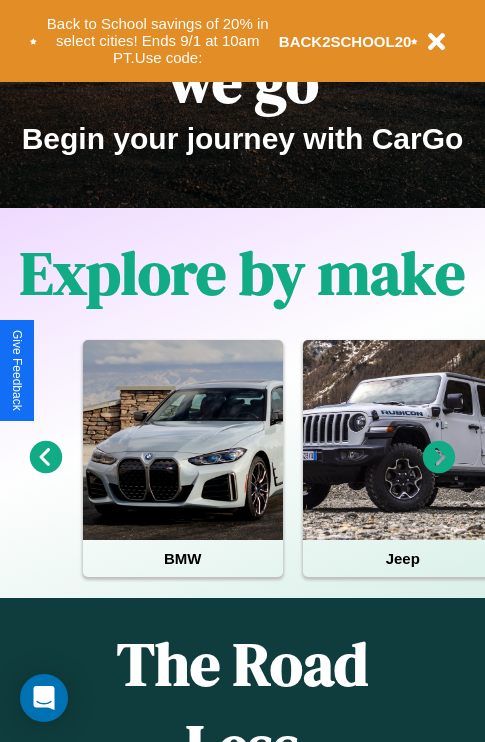 scroll, scrollTop: 308, scrollLeft: 0, axis: vertical 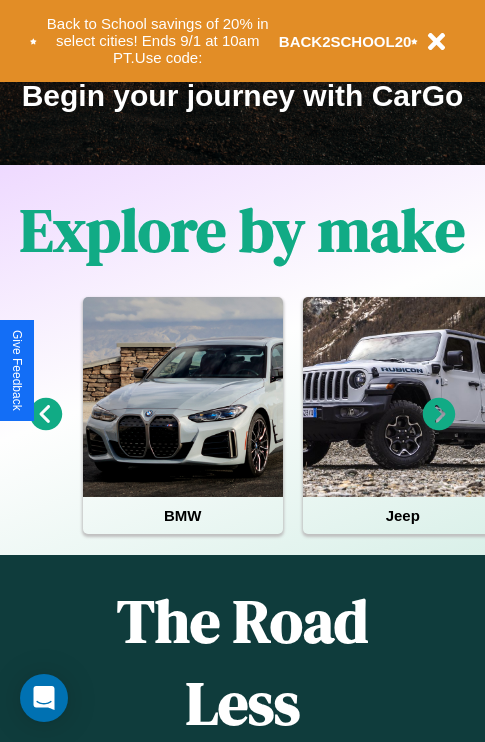 click 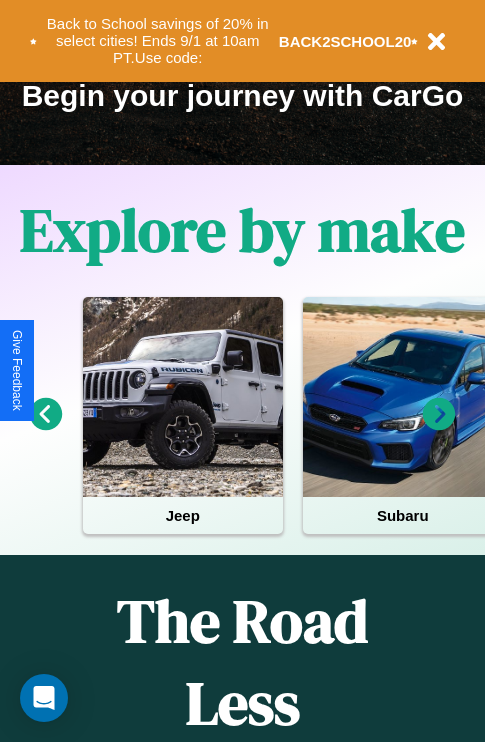 click 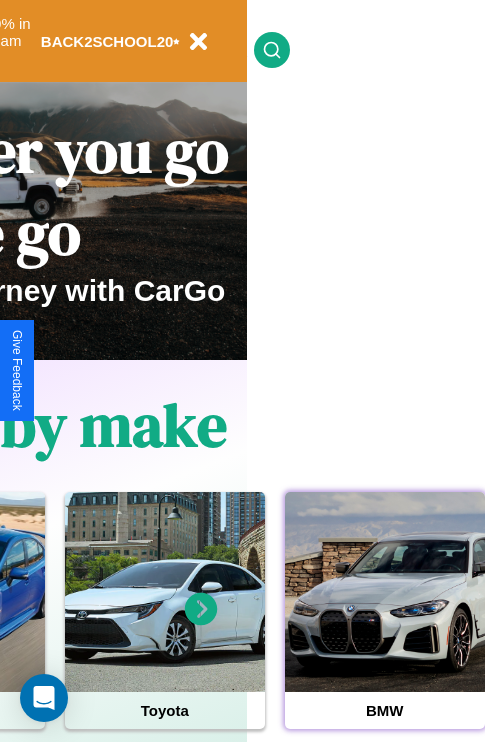 click at bounding box center [385, 592] 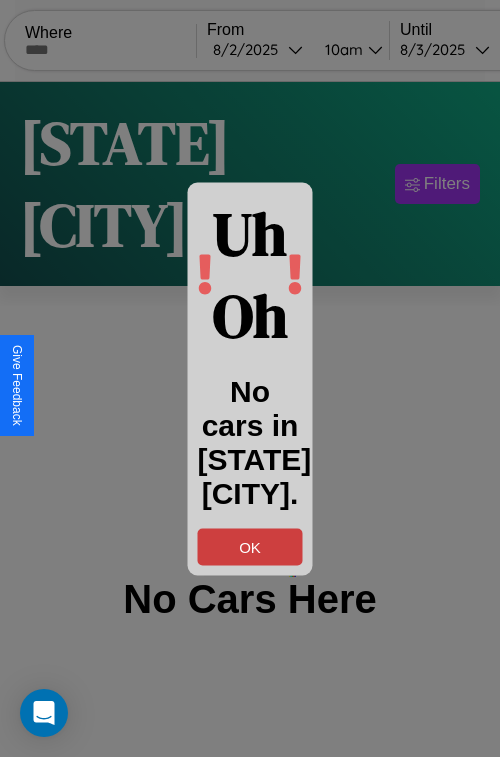 click on "OK" at bounding box center [250, 546] 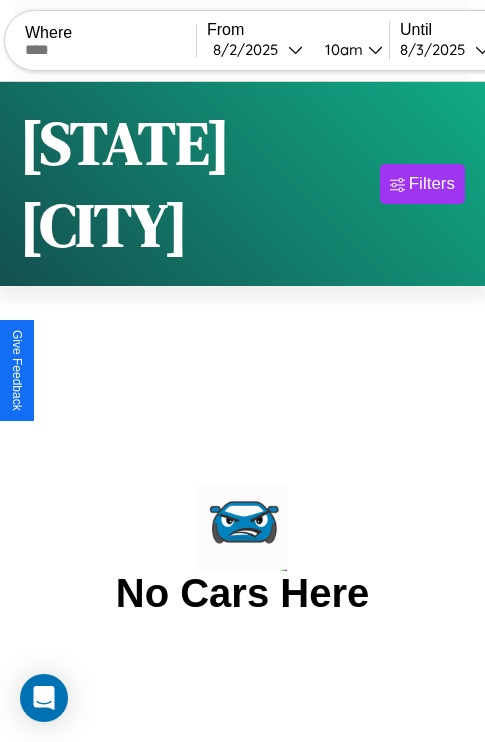 click at bounding box center [110, 50] 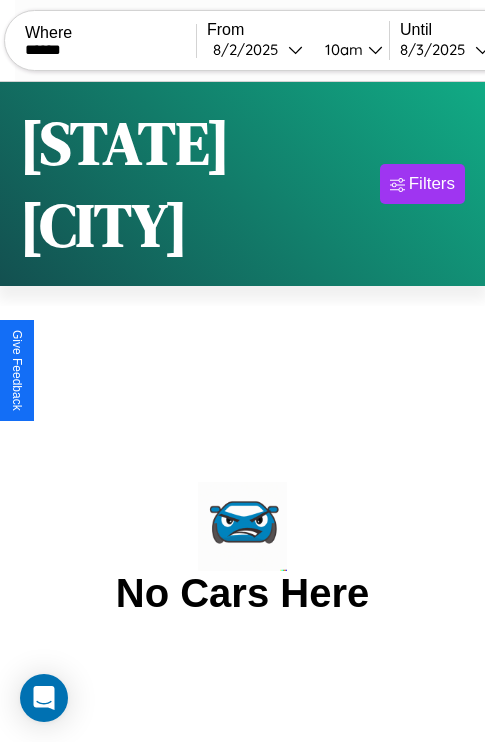 type on "******" 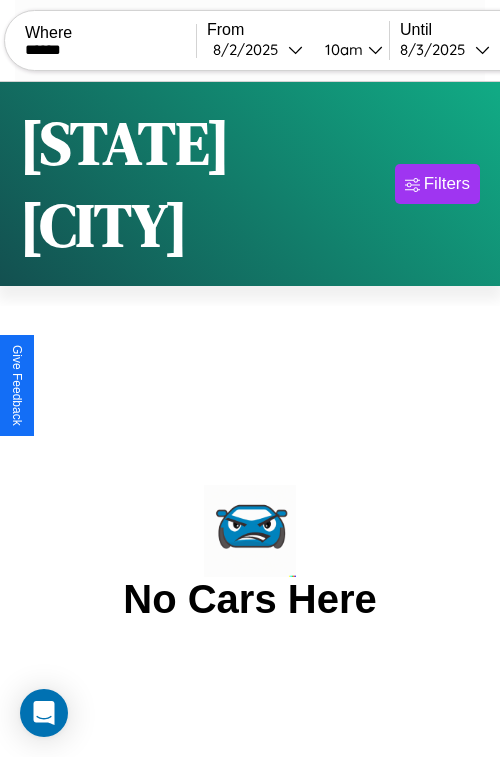 select on "*" 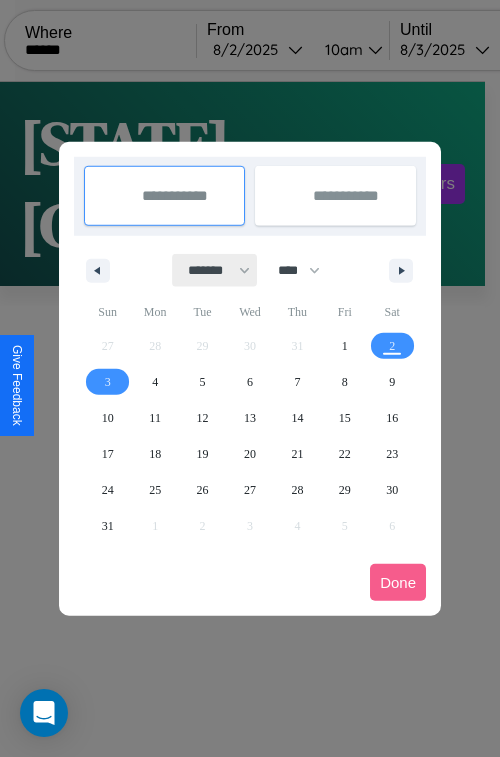 click on "******* ******** ***** ***** *** **** **** ****** ********* ******* ******** ********" at bounding box center [215, 270] 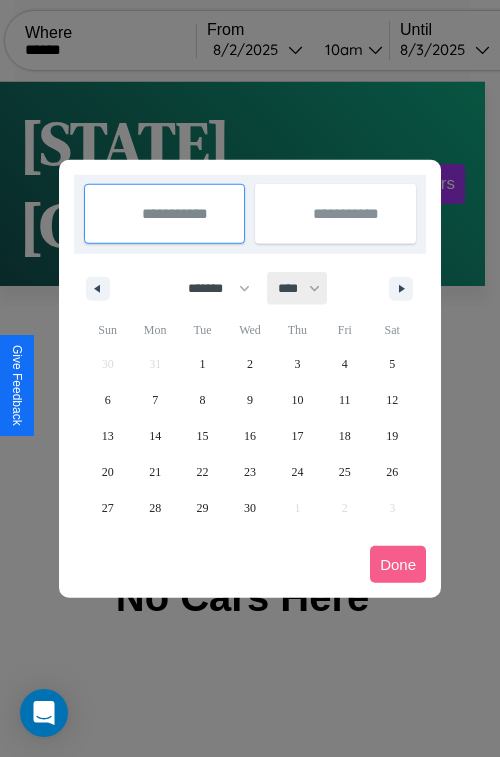 click on "**** **** **** **** **** **** **** **** **** **** **** **** **** **** **** **** **** **** **** **** **** **** **** **** **** **** **** **** **** **** **** **** **** **** **** **** **** **** **** **** **** **** **** **** **** **** **** **** **** **** **** **** **** **** **** **** **** **** **** **** **** **** **** **** **** **** **** **** **** **** **** **** **** **** **** **** **** **** **** **** **** **** **** **** **** **** **** **** **** **** **** **** **** **** **** **** **** **** **** **** **** **** **** **** **** **** **** **** **** **** **** **** **** **** **** **** **** **** **** **** ****" at bounding box center [298, 288] 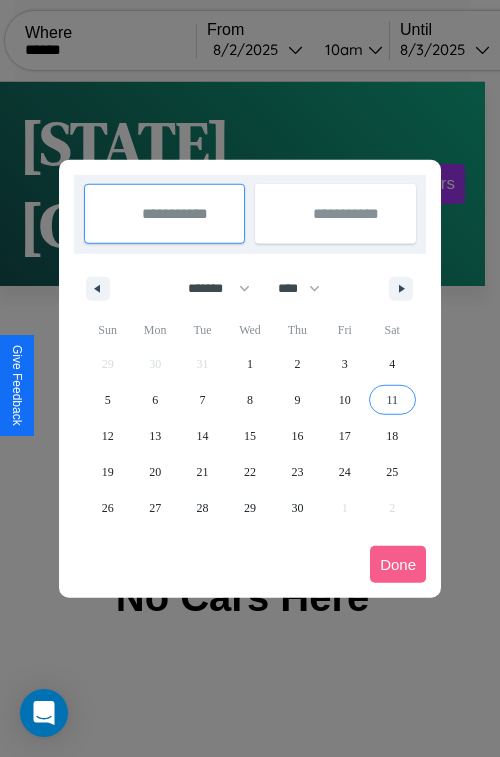 click on "11" at bounding box center (392, 400) 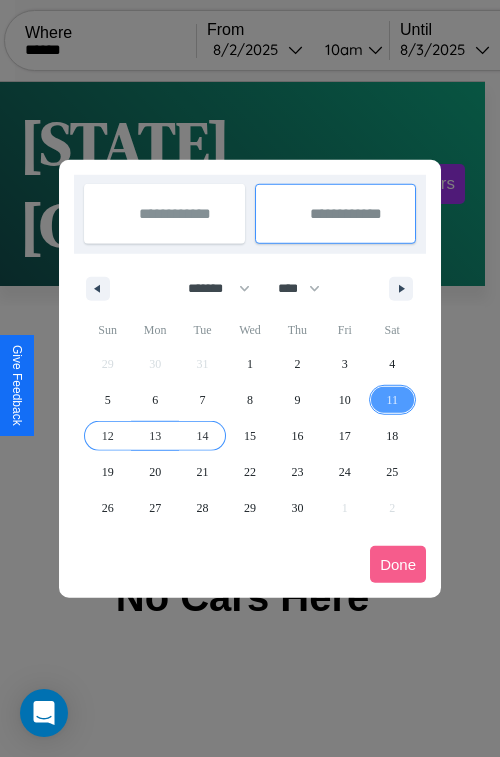 click on "14" at bounding box center [203, 436] 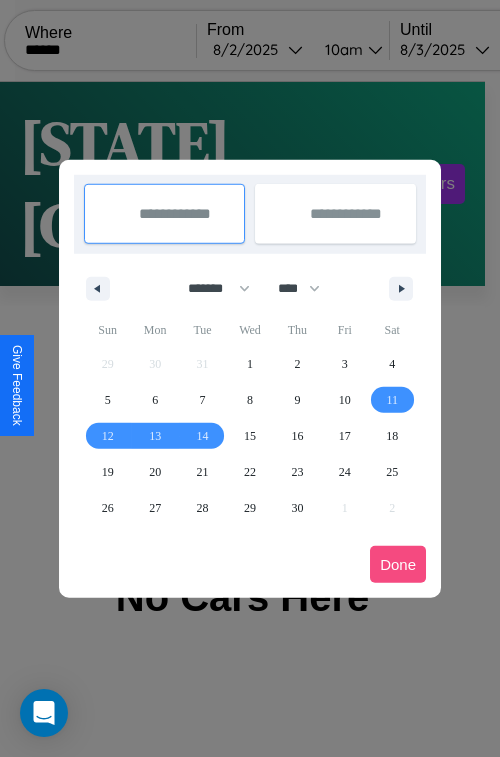 click on "Done" at bounding box center (398, 564) 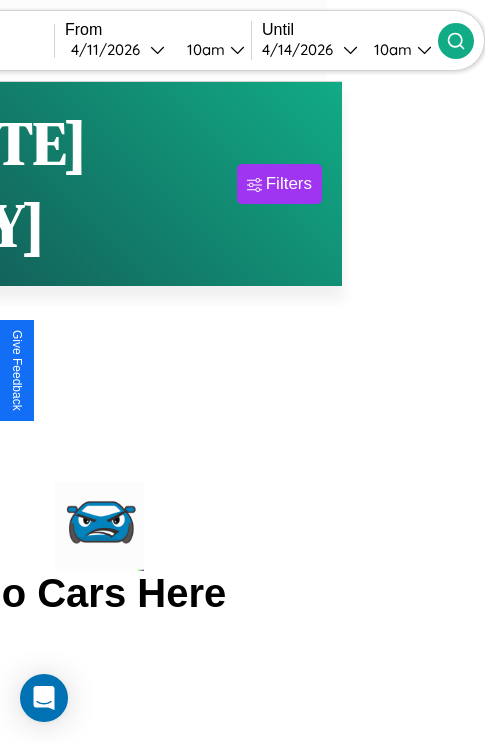 click 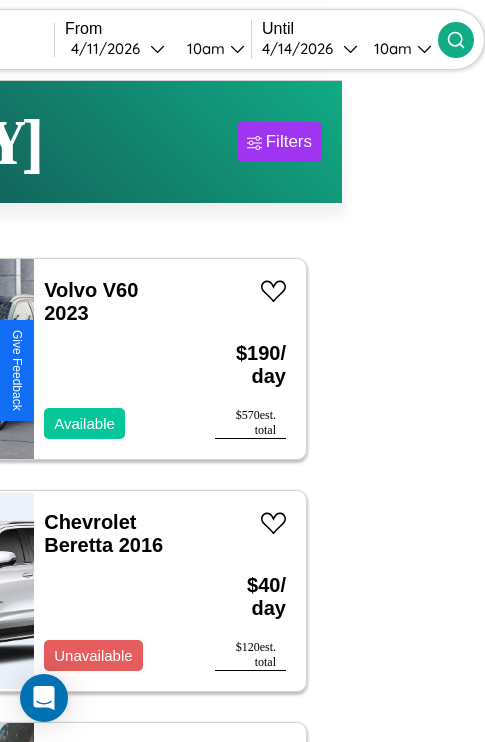 scroll, scrollTop: 61, scrollLeft: 86, axis: both 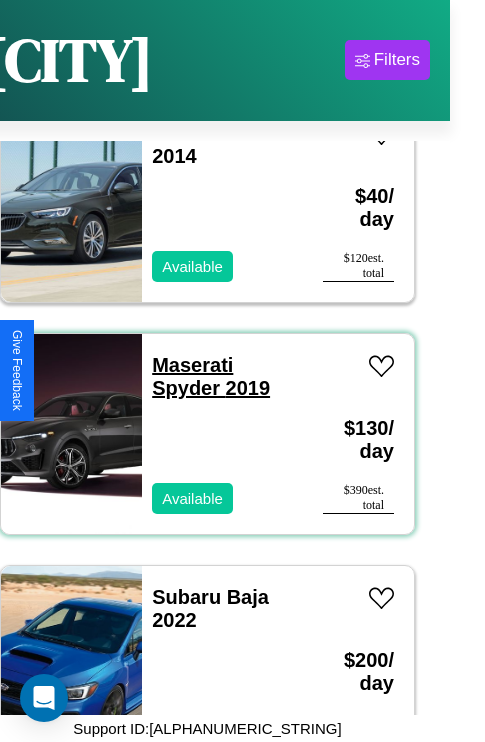 click on "Maserati   Spyder   2019" at bounding box center [211, 376] 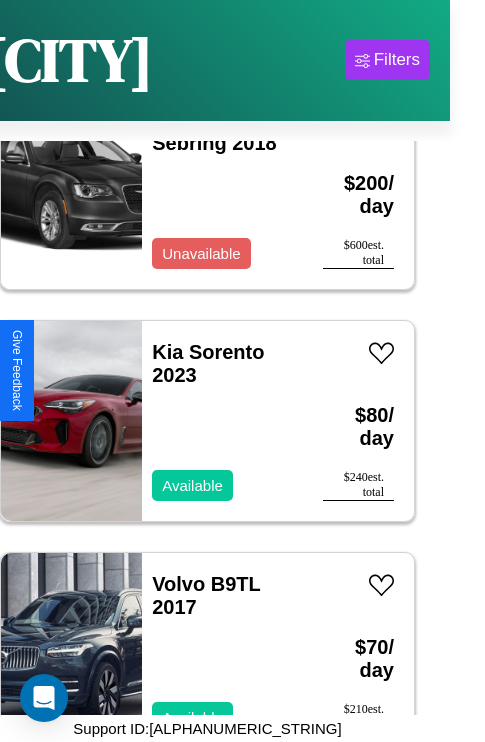 scroll, scrollTop: 4019, scrollLeft: 0, axis: vertical 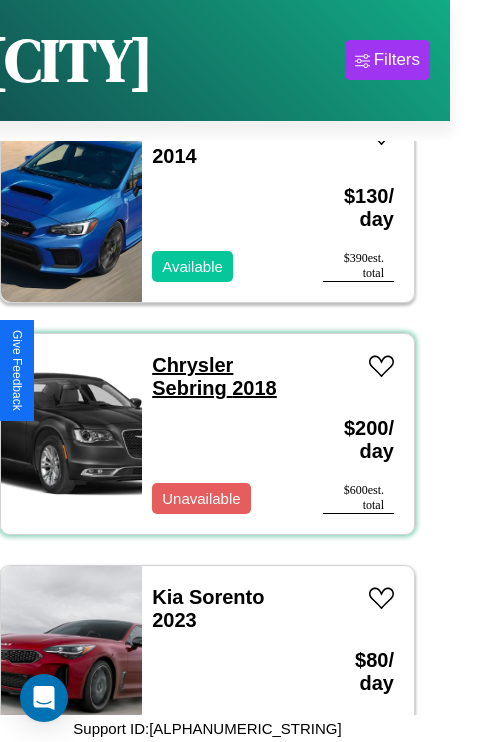 click on "Chrysler   Sebring   2018" at bounding box center (214, 376) 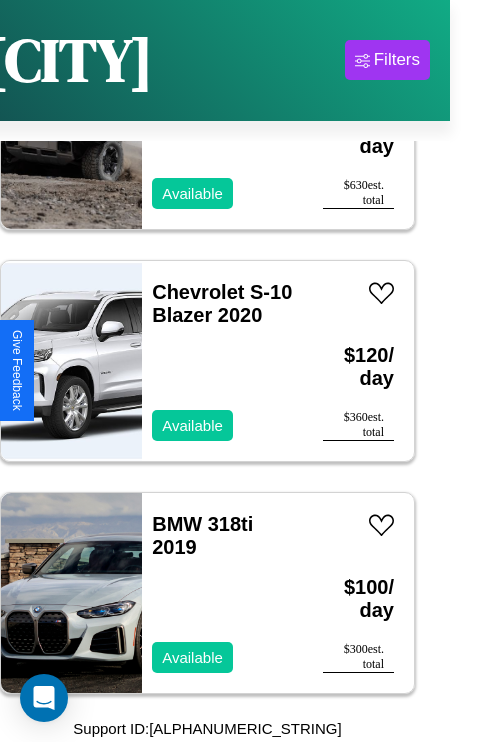 scroll, scrollTop: 10979, scrollLeft: 0, axis: vertical 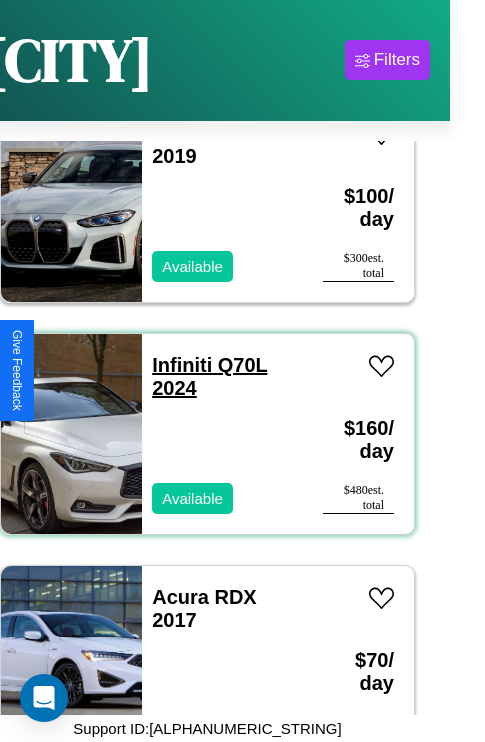 click on "Infiniti   Q70L   2024" at bounding box center (209, 376) 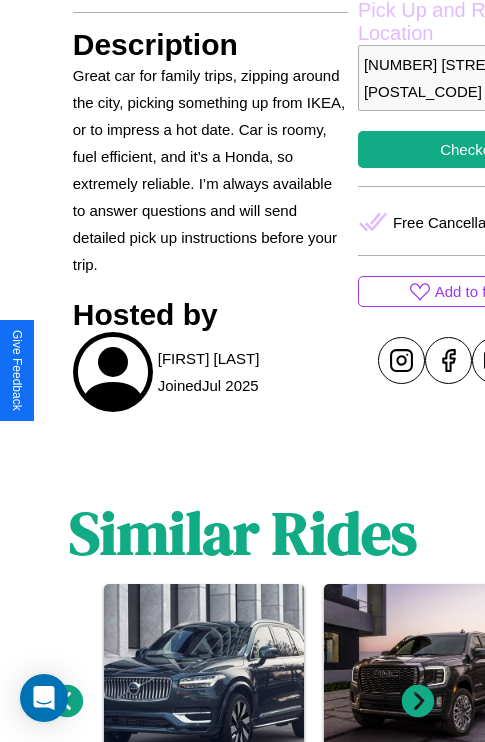scroll, scrollTop: 863, scrollLeft: 0, axis: vertical 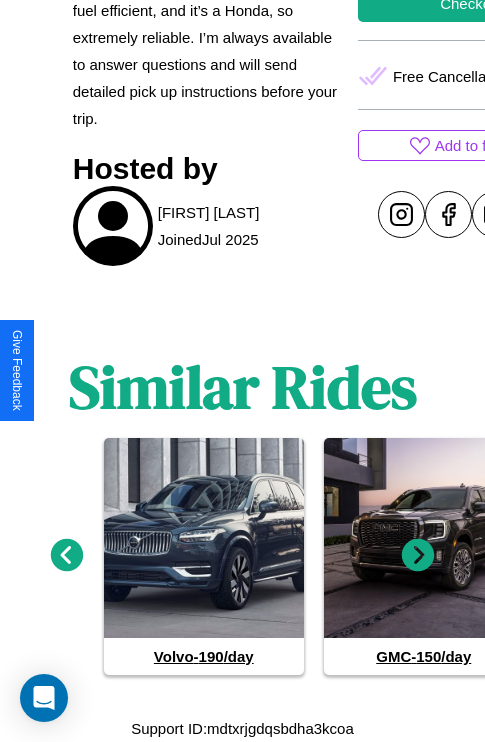 click 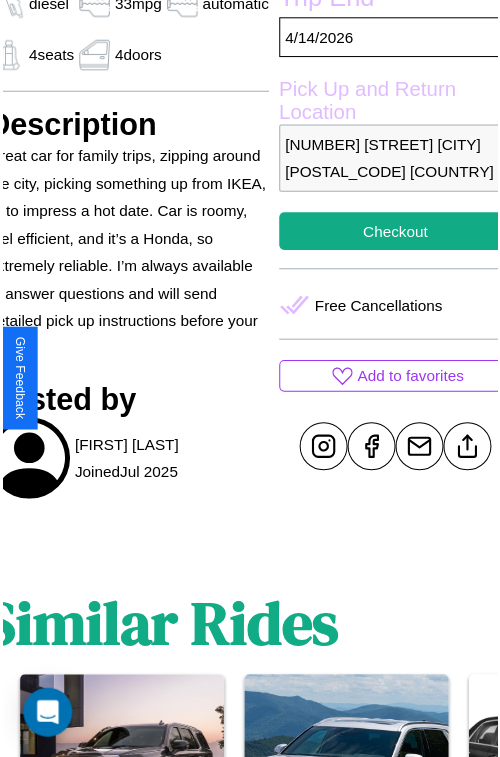 scroll, scrollTop: 638, scrollLeft: 88, axis: both 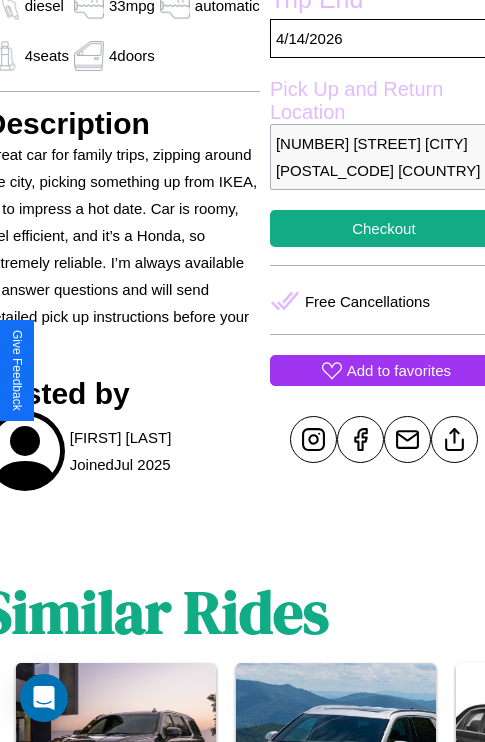 click on "Add to favorites" at bounding box center [399, 370] 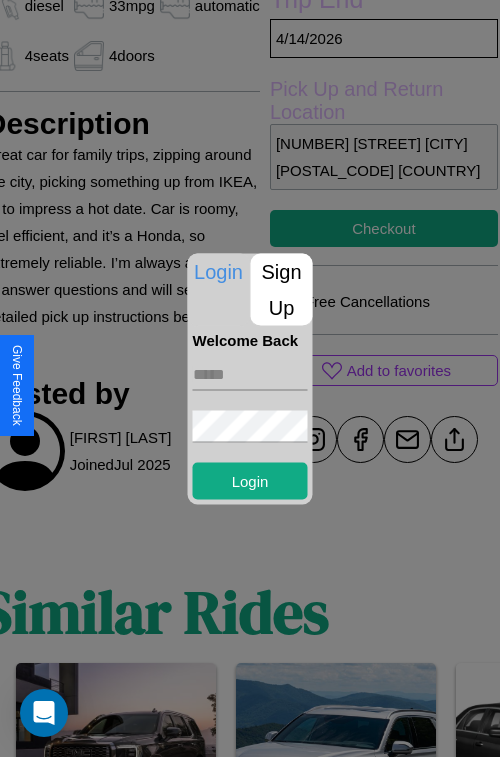 click on "Sign Up" at bounding box center [282, 289] 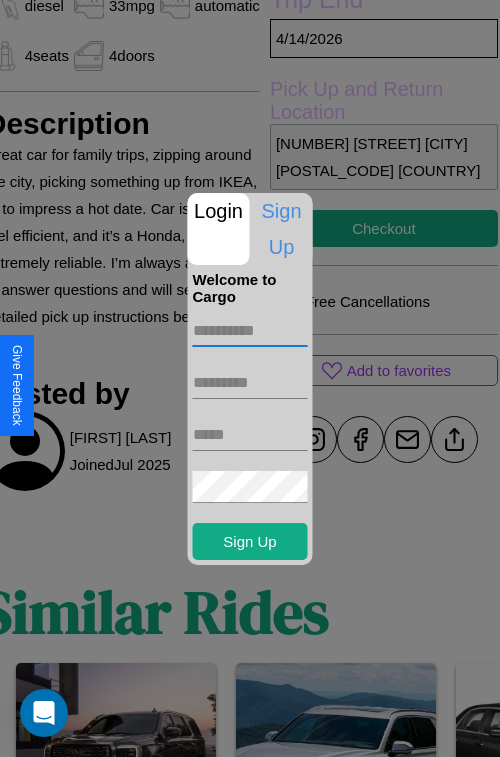click at bounding box center (250, 331) 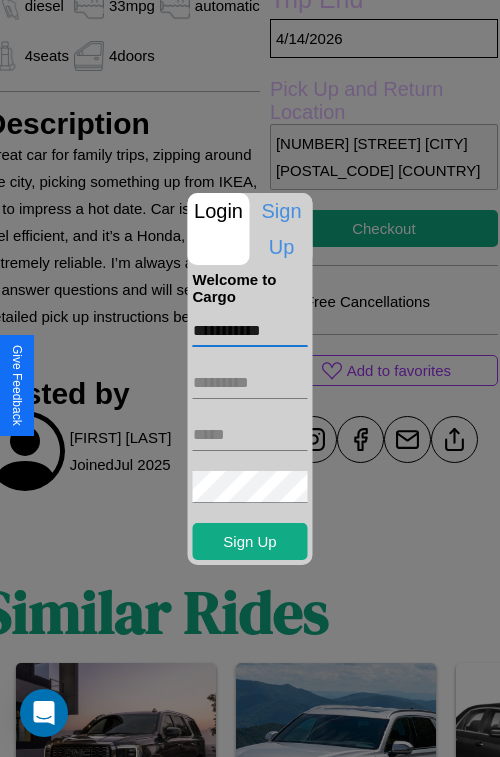 type on "**********" 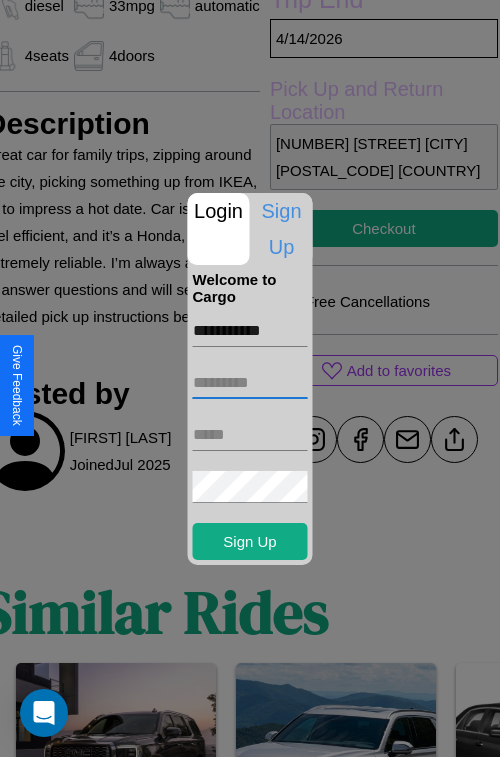 click at bounding box center (250, 383) 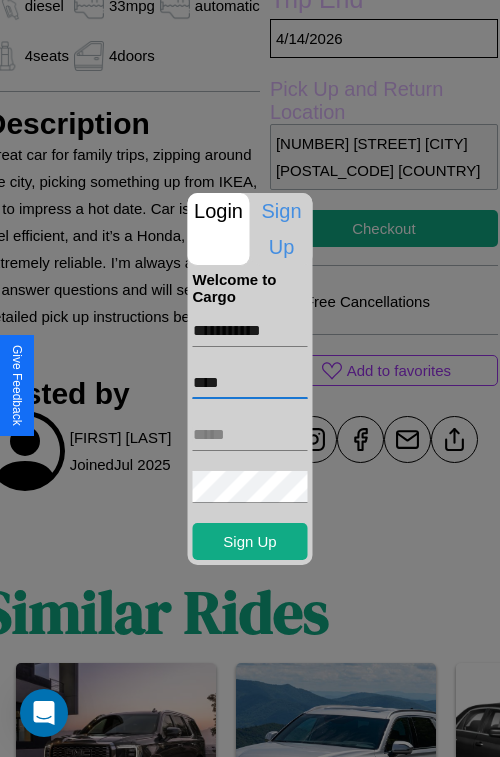 type on "****" 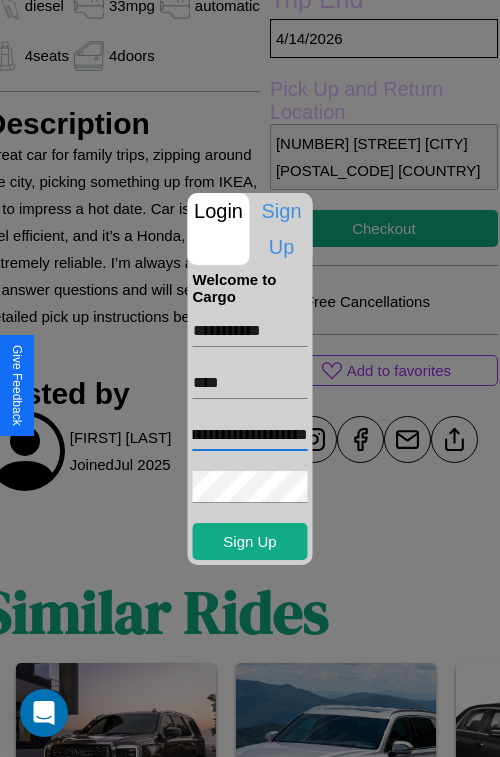 scroll, scrollTop: 0, scrollLeft: 84, axis: horizontal 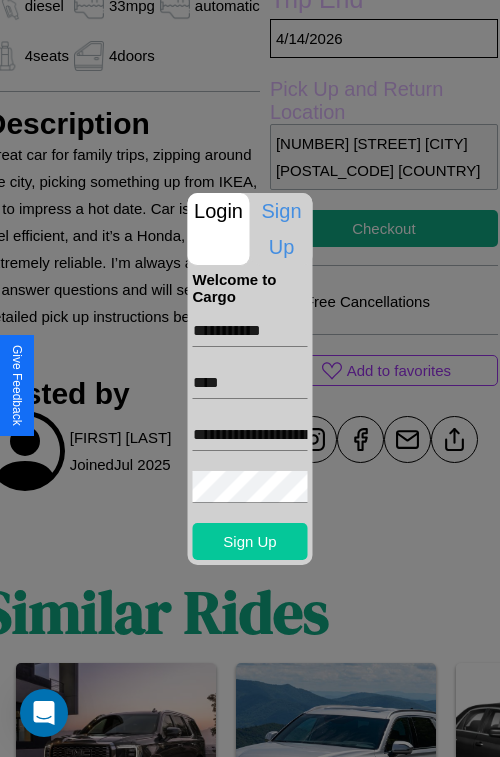 click on "Sign Up" at bounding box center [250, 541] 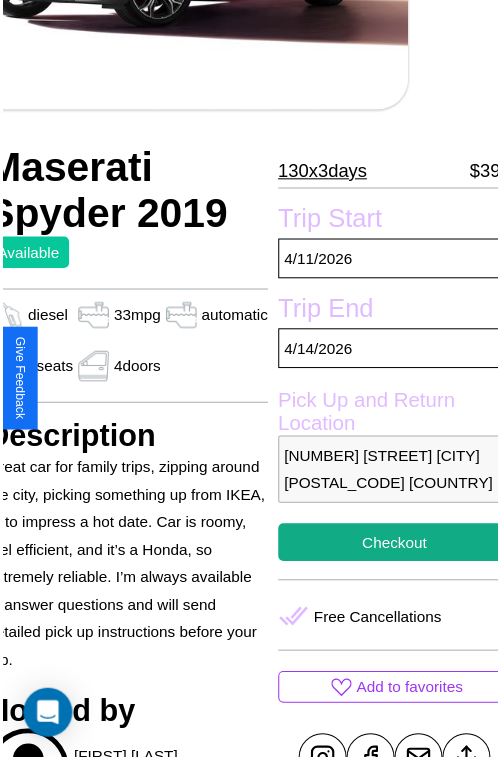 scroll, scrollTop: 218, scrollLeft: 88, axis: both 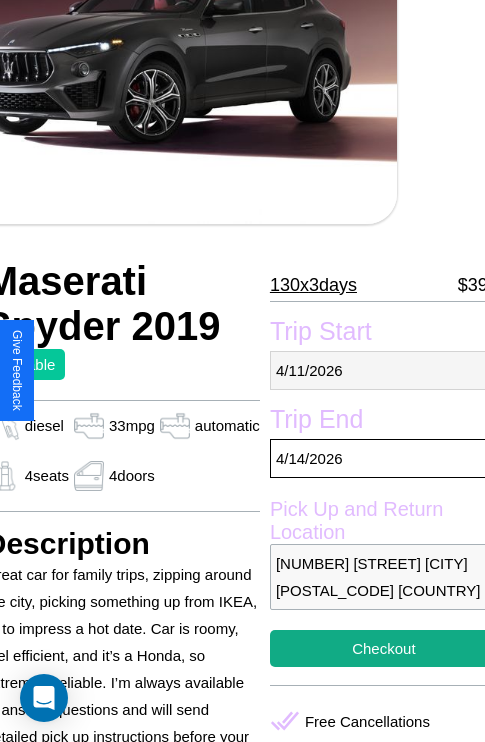 click on "4 / 11 / 2026" at bounding box center [384, 370] 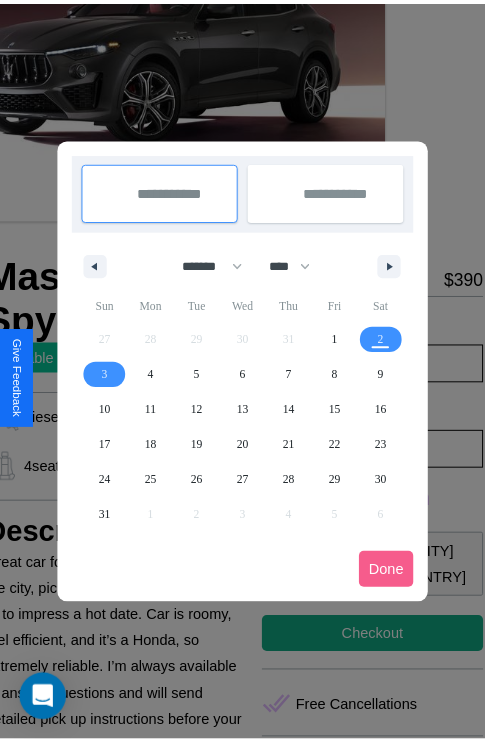 scroll, scrollTop: 0, scrollLeft: 88, axis: horizontal 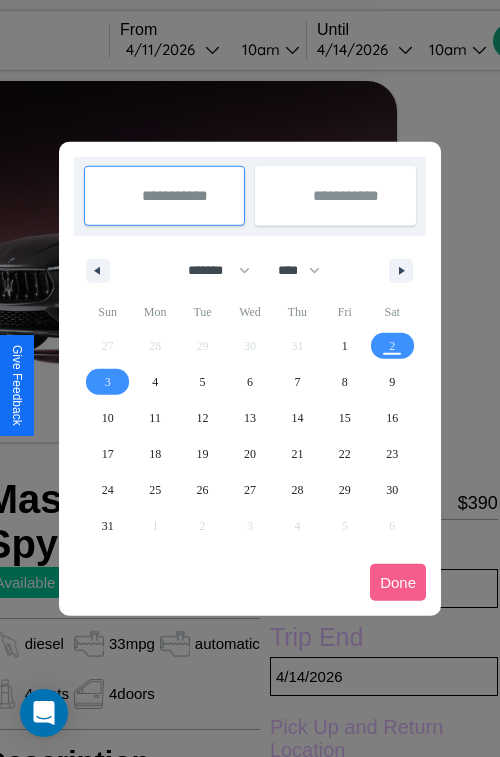 click at bounding box center [250, 378] 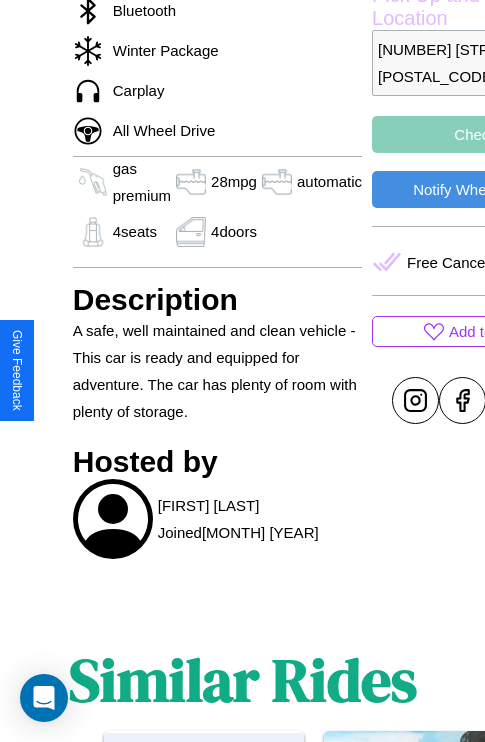scroll, scrollTop: 1028, scrollLeft: 0, axis: vertical 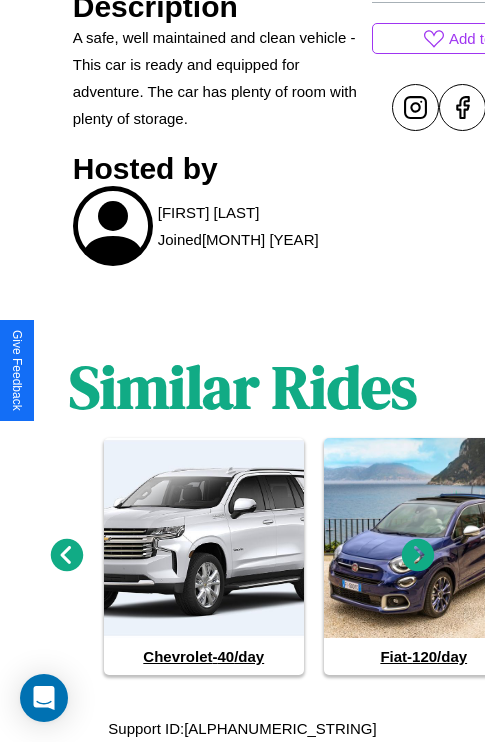 click 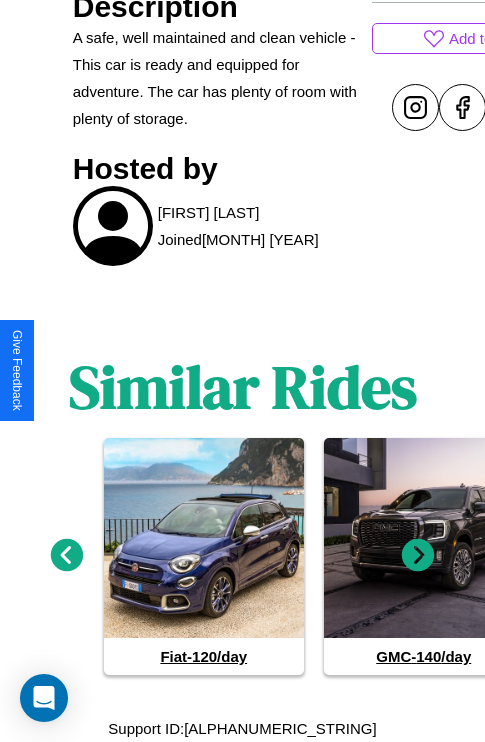 click 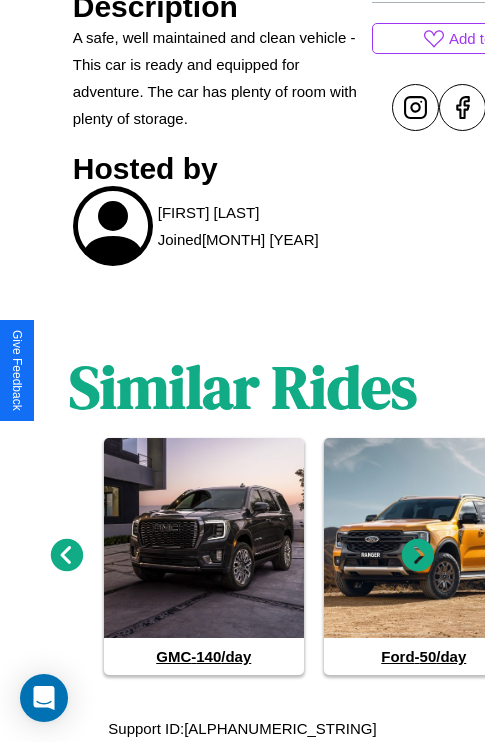 click 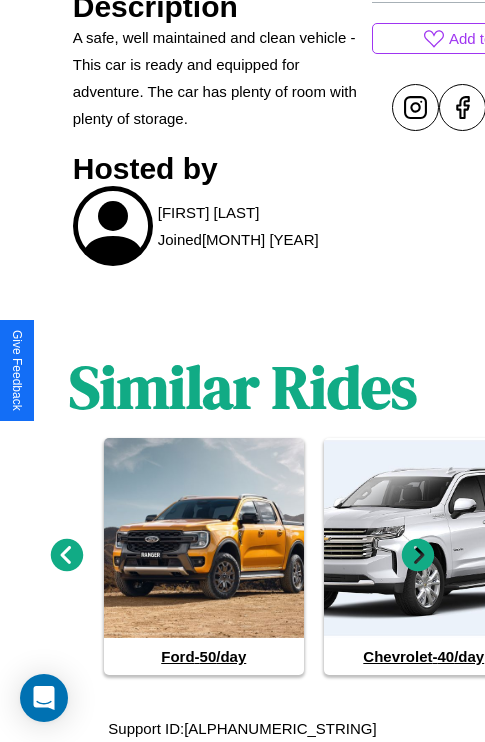 click 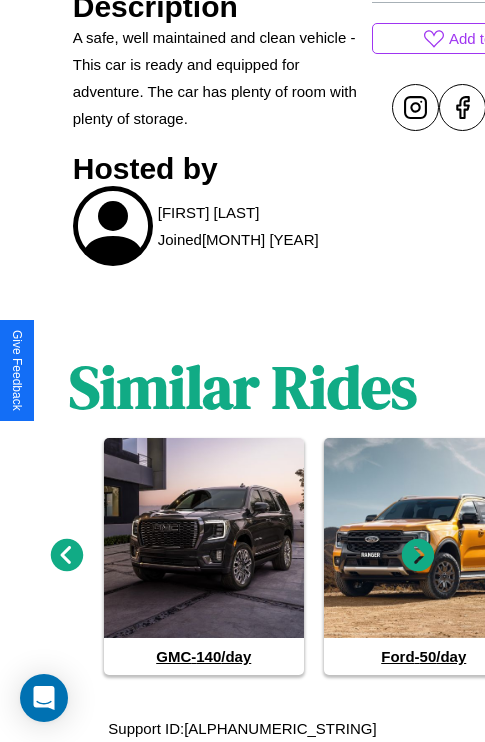 click 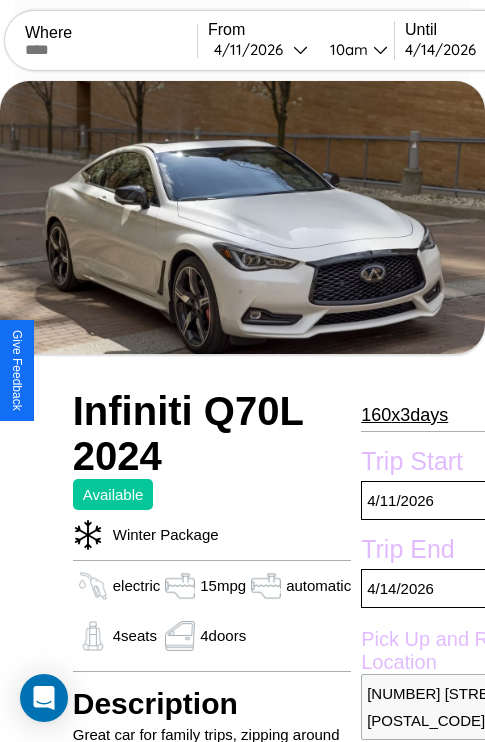 scroll, scrollTop: 619, scrollLeft: 76, axis: both 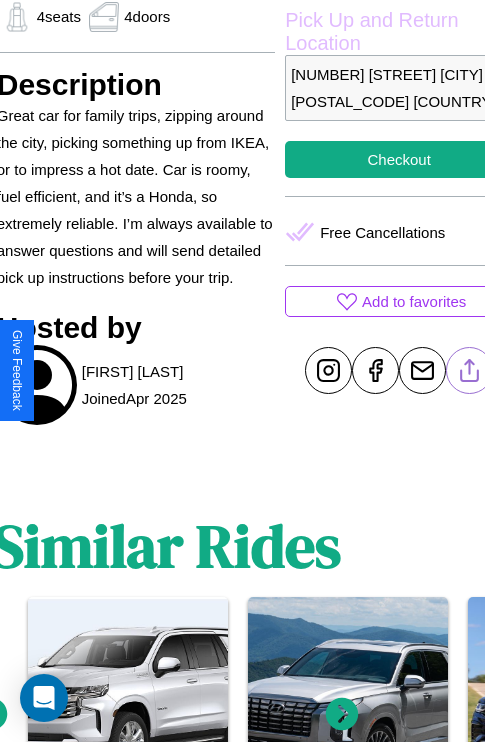 click 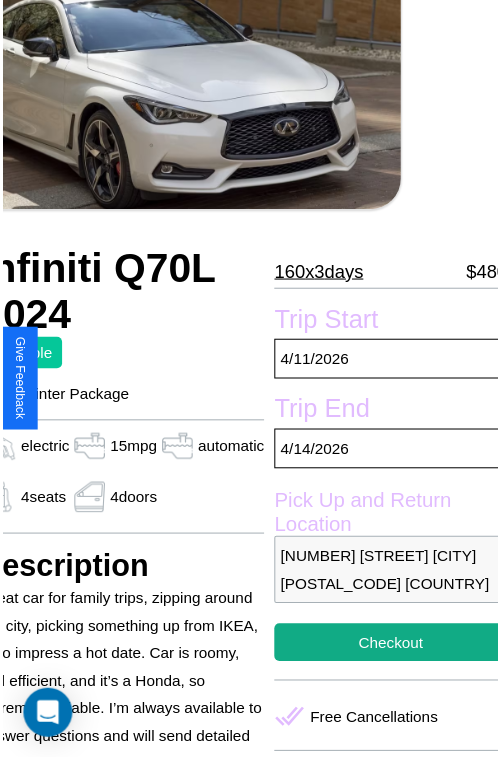 scroll, scrollTop: 130, scrollLeft: 96, axis: both 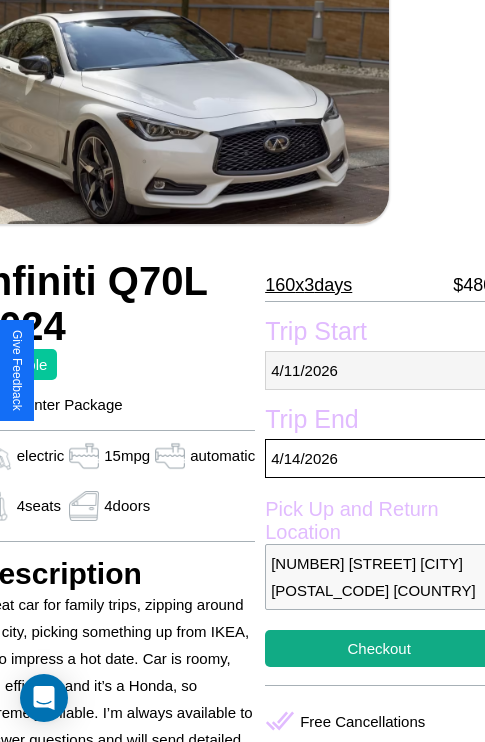 click on "4 / 11 / 2026" at bounding box center (379, 370) 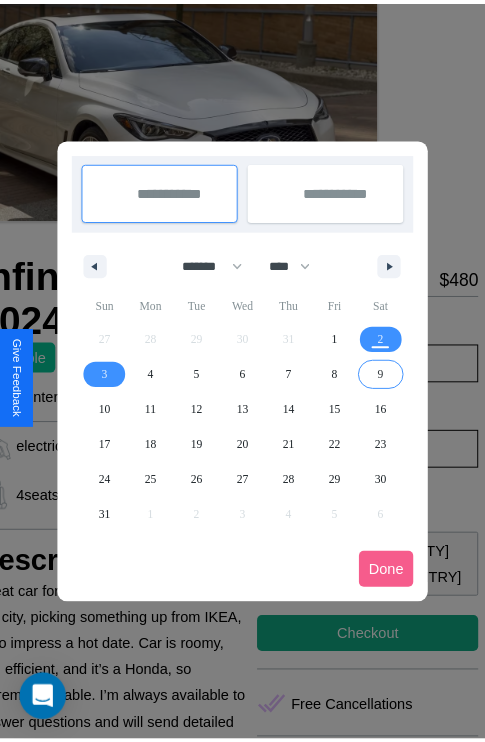 scroll, scrollTop: 0, scrollLeft: 96, axis: horizontal 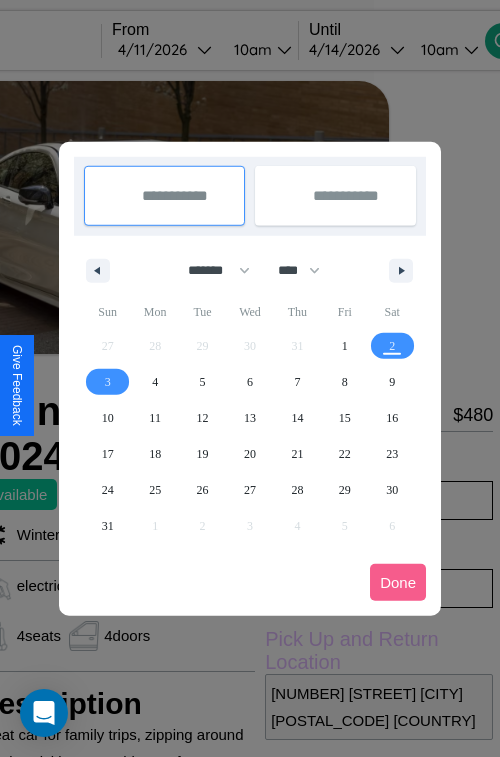 click at bounding box center (250, 378) 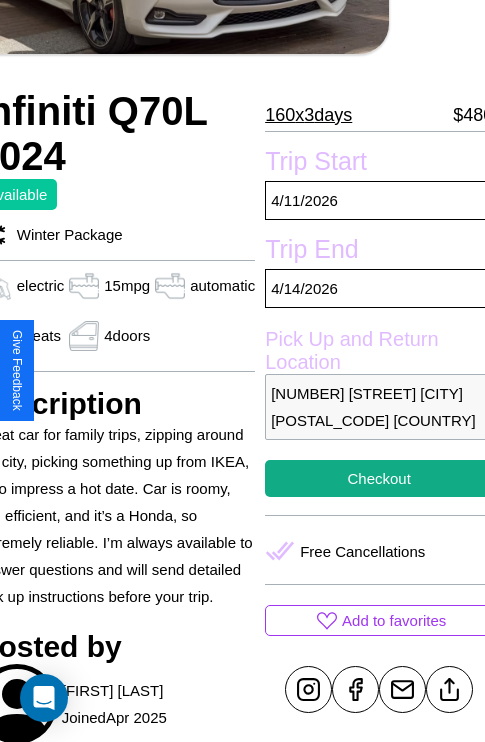 scroll, scrollTop: 408, scrollLeft: 96, axis: both 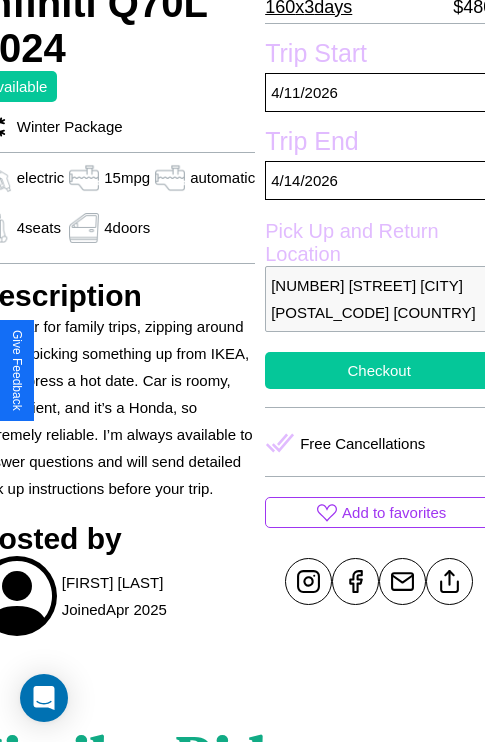 click on "Checkout" at bounding box center [379, 370] 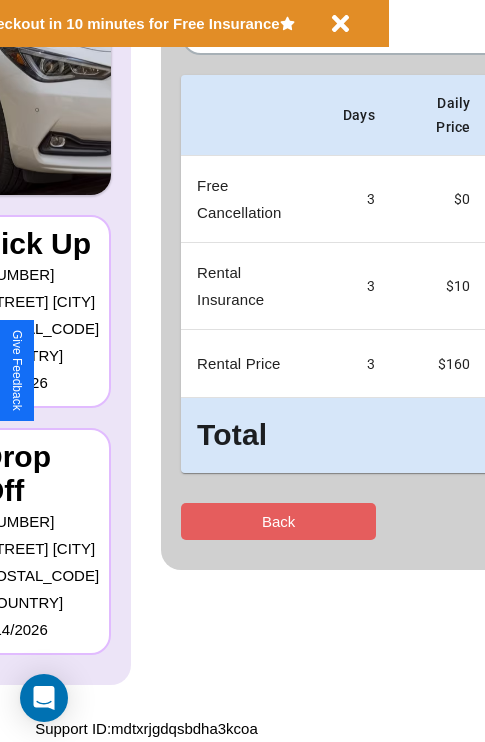 scroll, scrollTop: 0, scrollLeft: 0, axis: both 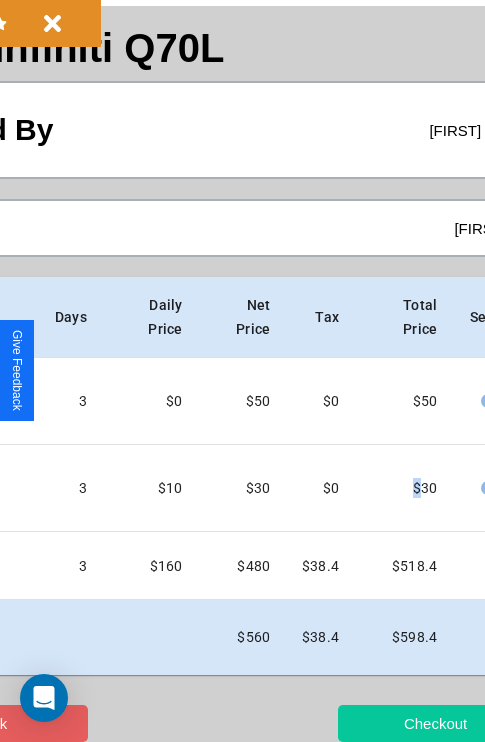 click on "Checkout" at bounding box center (435, 723) 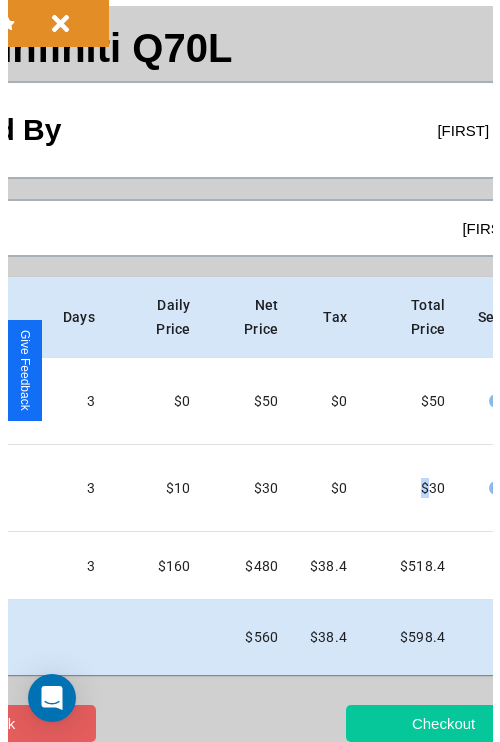 scroll, scrollTop: 0, scrollLeft: 0, axis: both 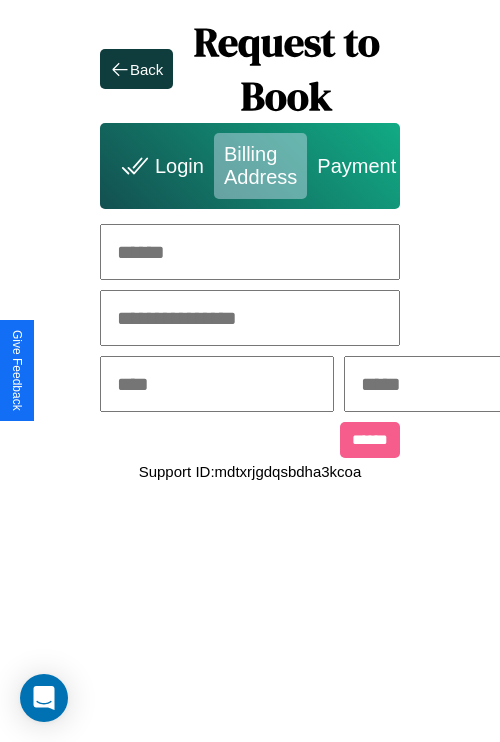 click at bounding box center (250, 252) 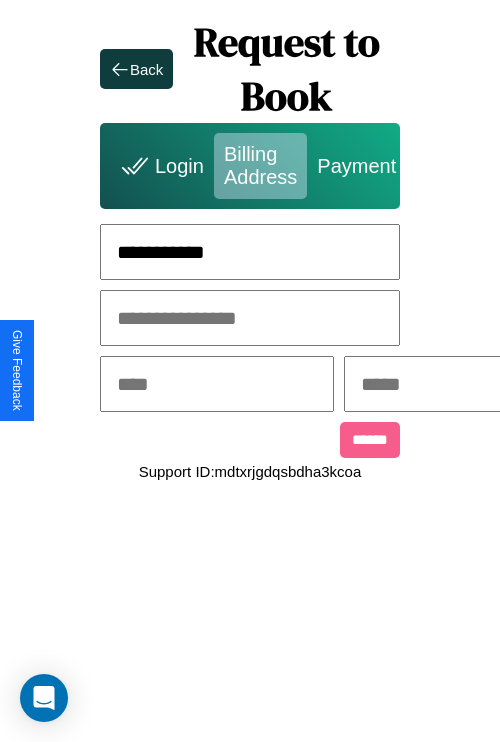 type on "**********" 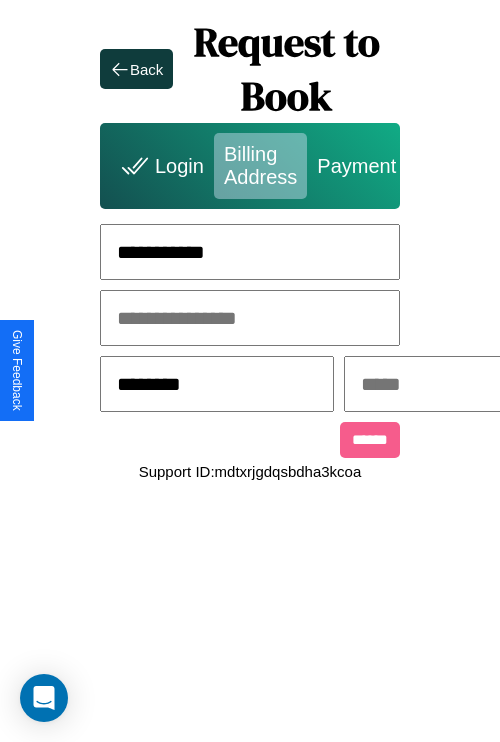 type on "********" 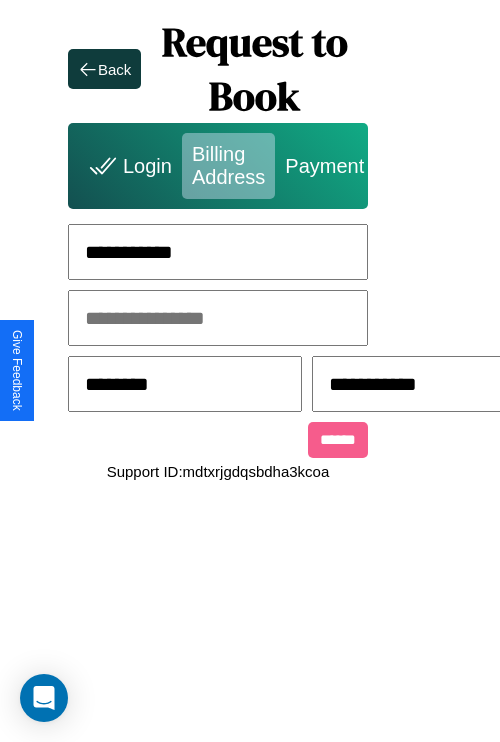 scroll, scrollTop: 0, scrollLeft: 517, axis: horizontal 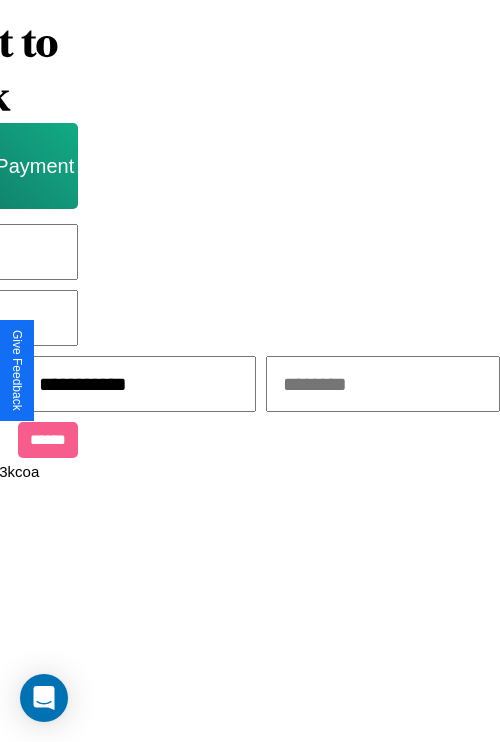 type on "**********" 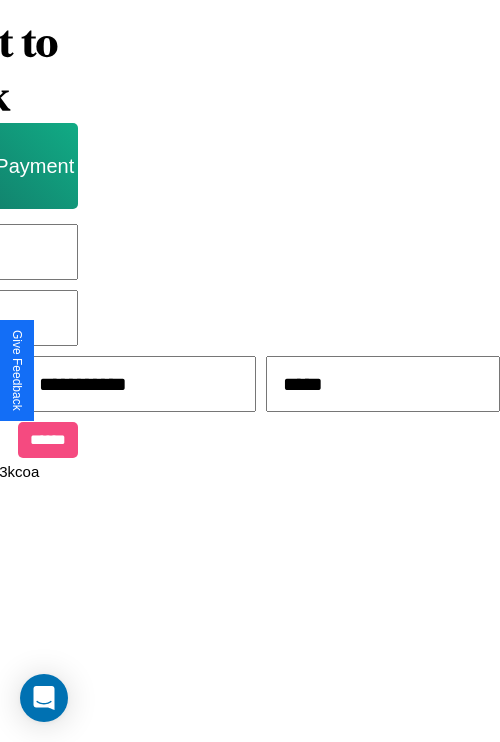 scroll, scrollTop: 0, scrollLeft: 340, axis: horizontal 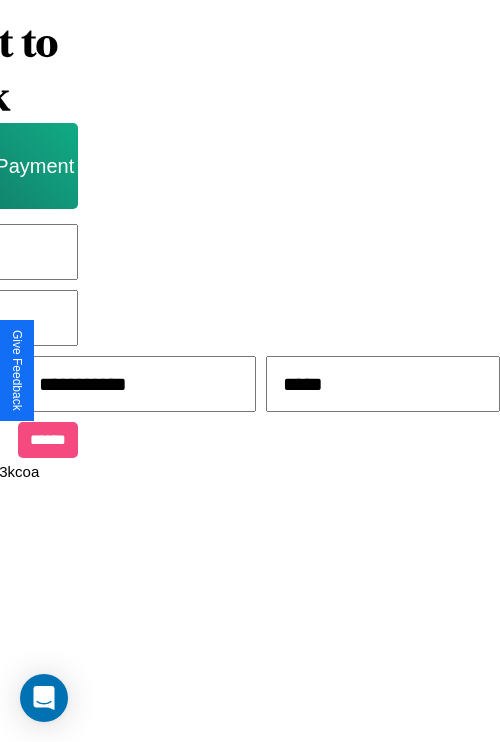 type on "*****" 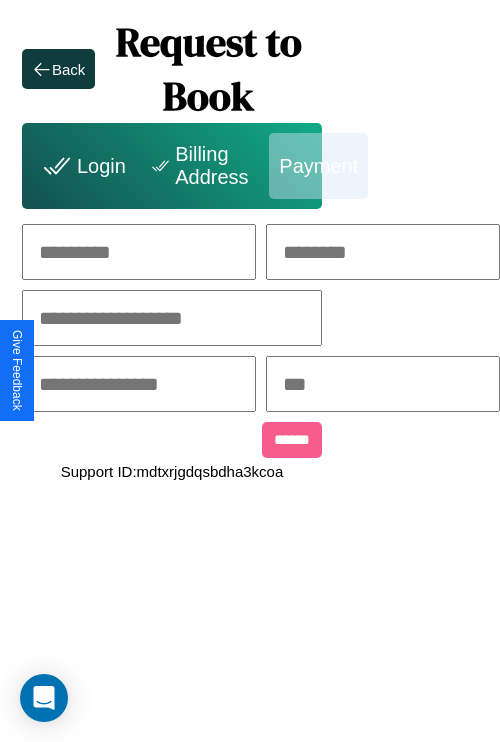click at bounding box center [139, 252] 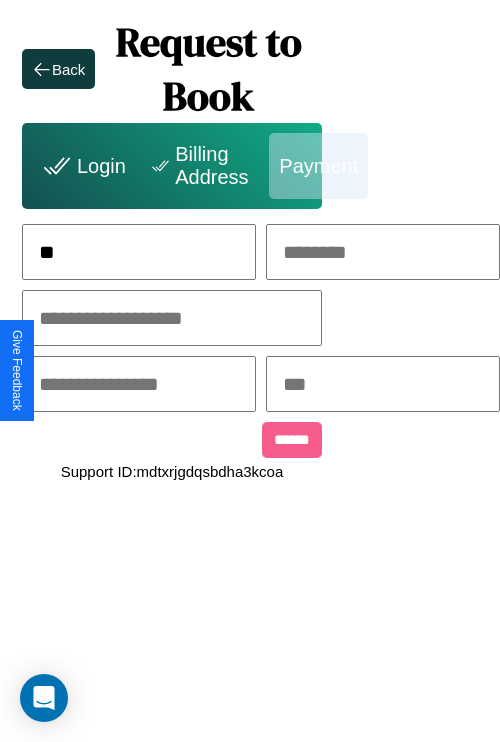 scroll, scrollTop: 0, scrollLeft: 131, axis: horizontal 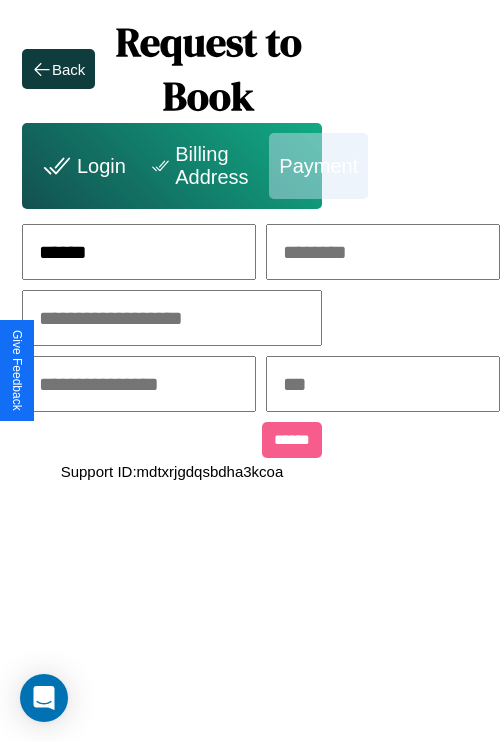 type on "******" 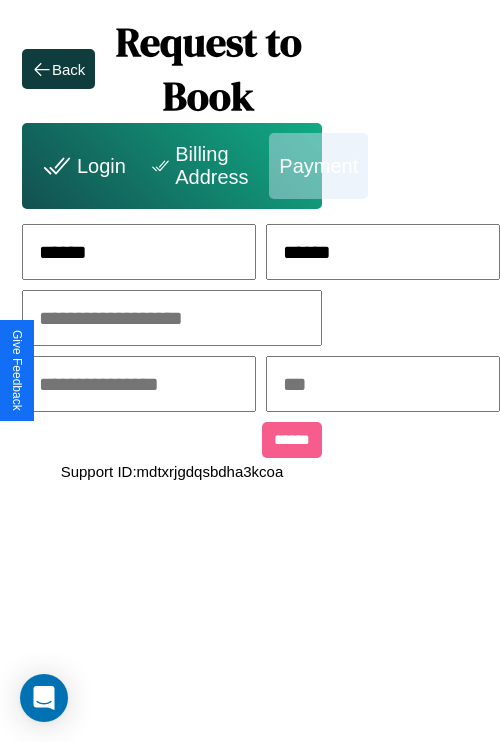 type on "******" 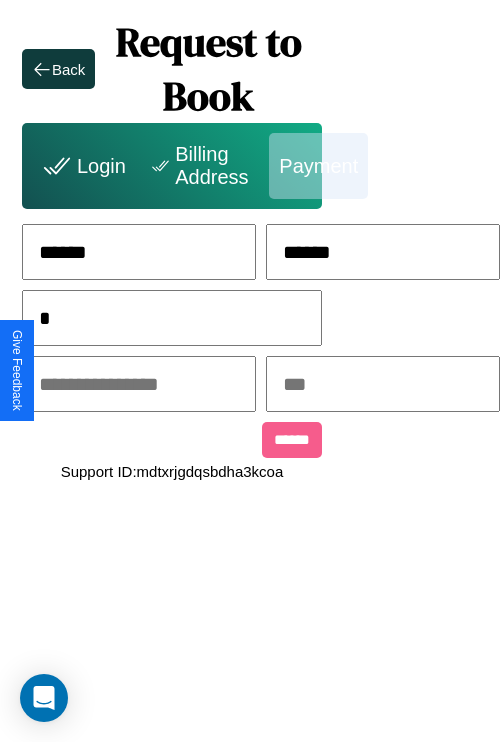 scroll, scrollTop: 0, scrollLeft: 128, axis: horizontal 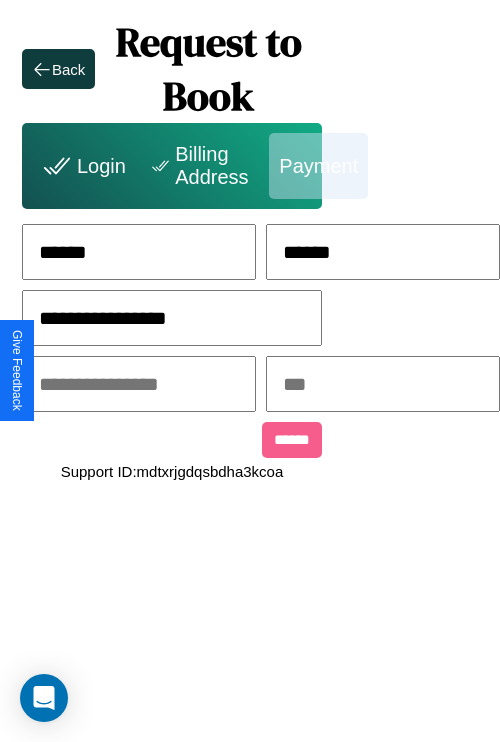 type on "**********" 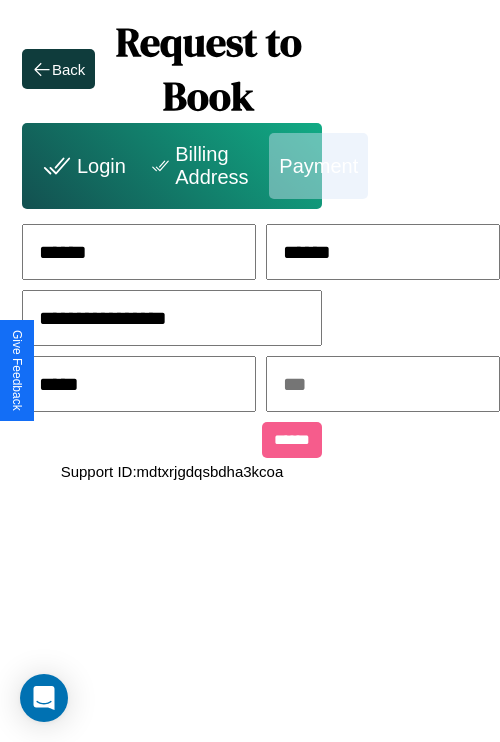 type on "*****" 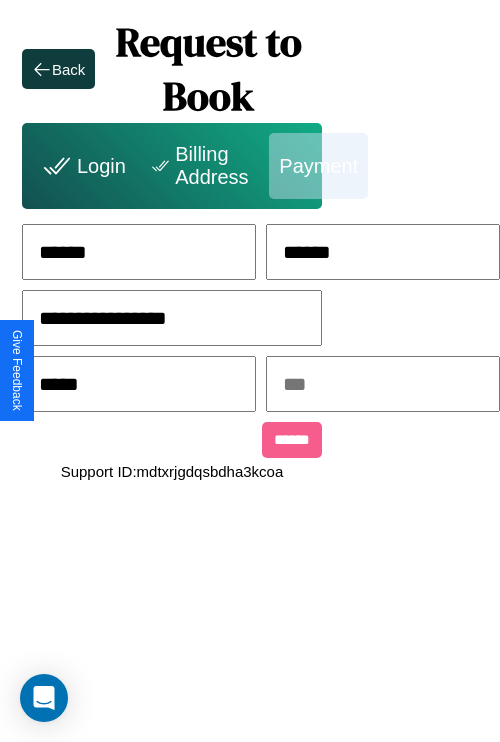 click at bounding box center (383, 384) 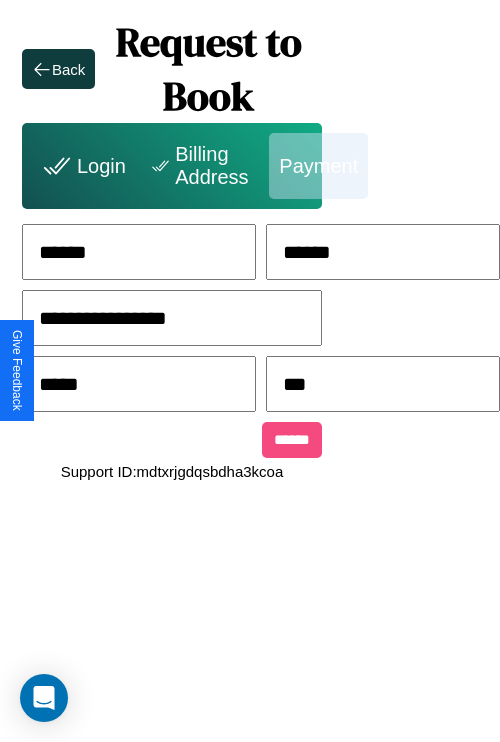 type on "***" 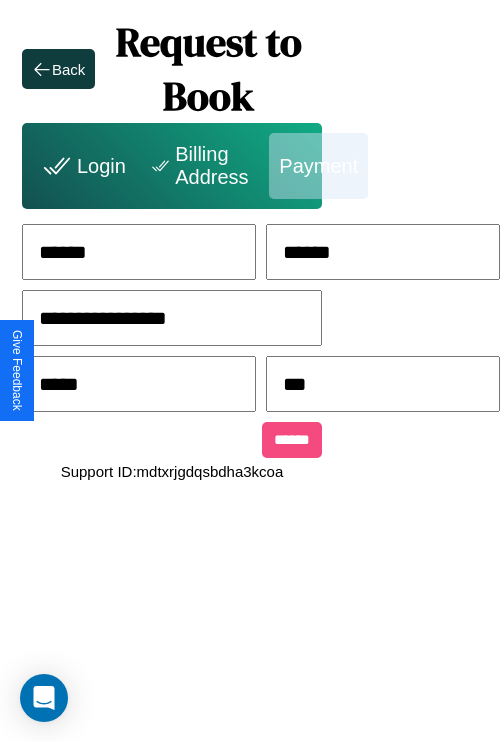 click on "******" at bounding box center [292, 440] 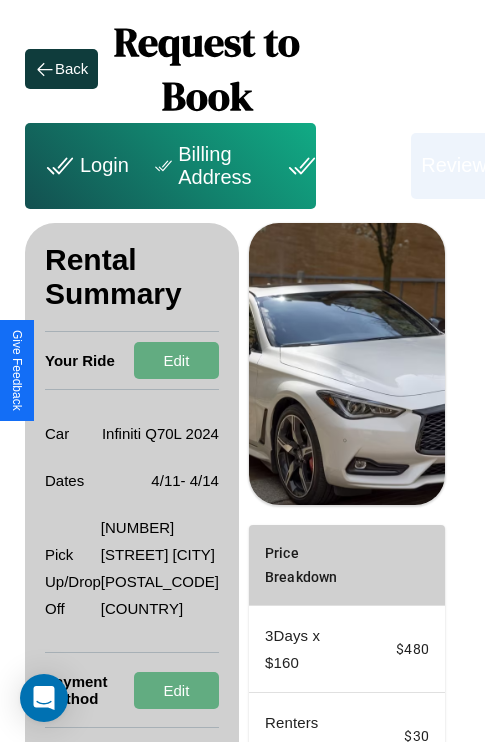 scroll, scrollTop: 328, scrollLeft: 72, axis: both 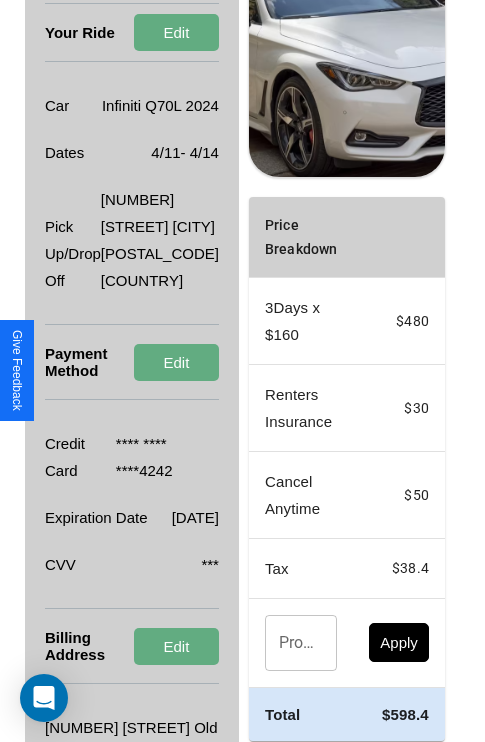 click on "Promo Code" at bounding box center [290, 643] 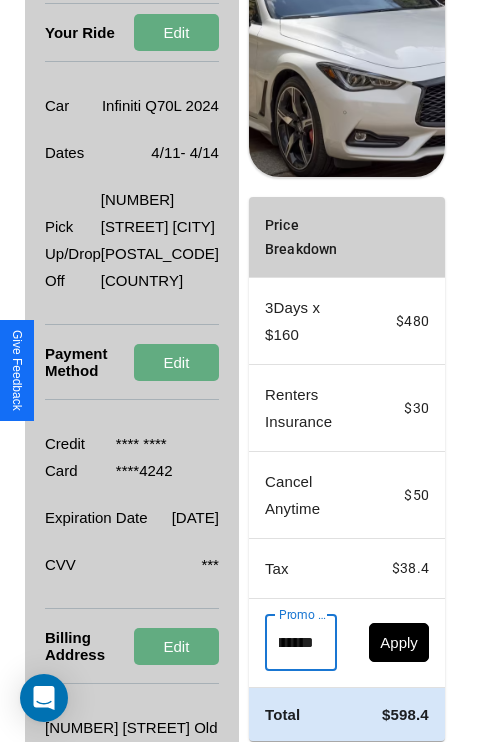 scroll, scrollTop: 0, scrollLeft: 96, axis: horizontal 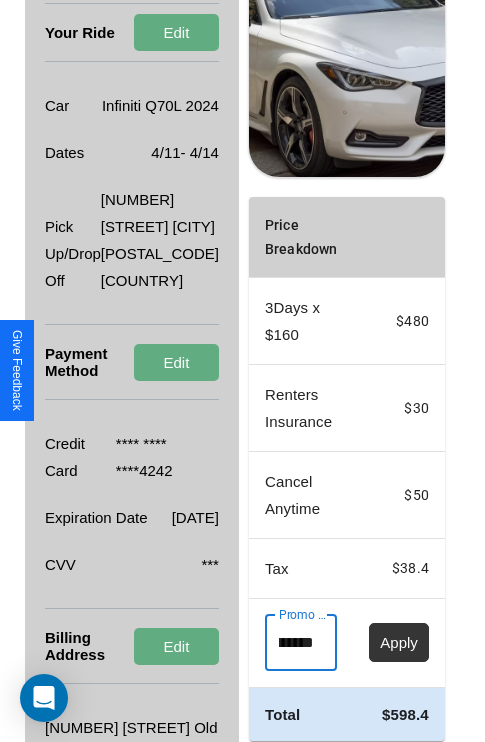 type on "**********" 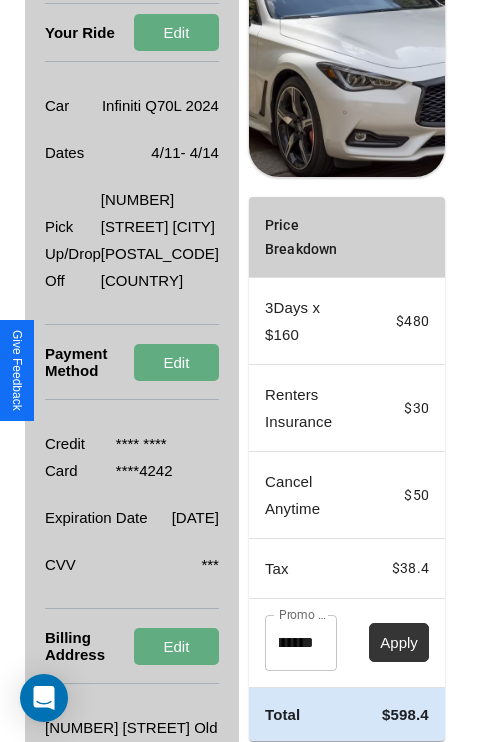 scroll, scrollTop: 0, scrollLeft: 0, axis: both 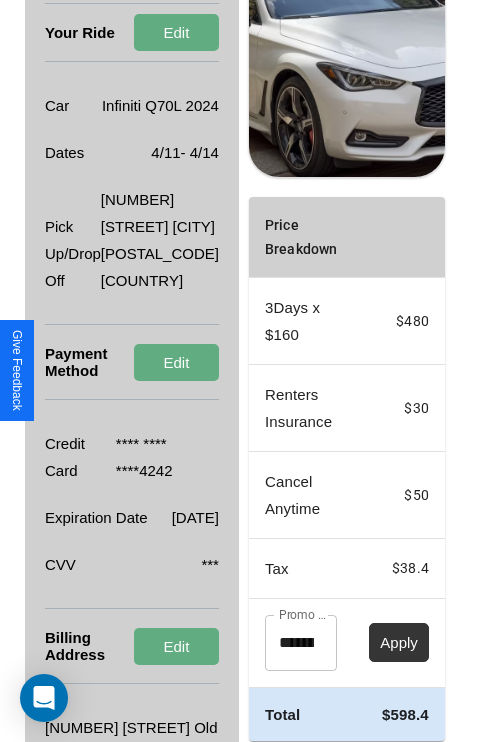 click on "Apply" at bounding box center (399, 642) 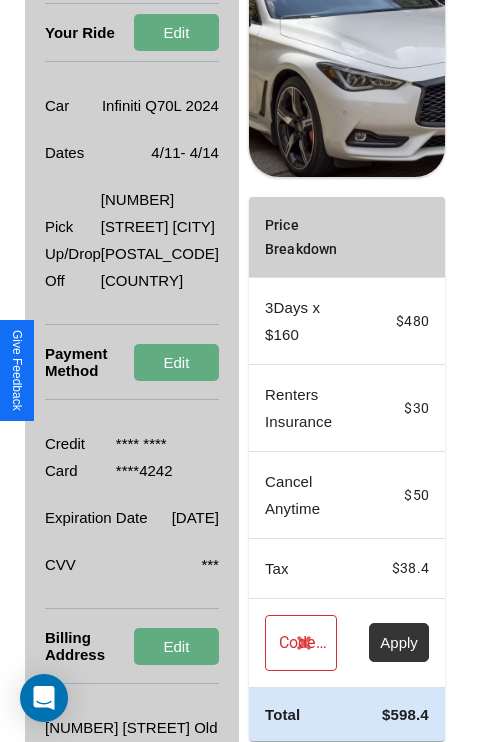 scroll, scrollTop: 482, scrollLeft: 72, axis: both 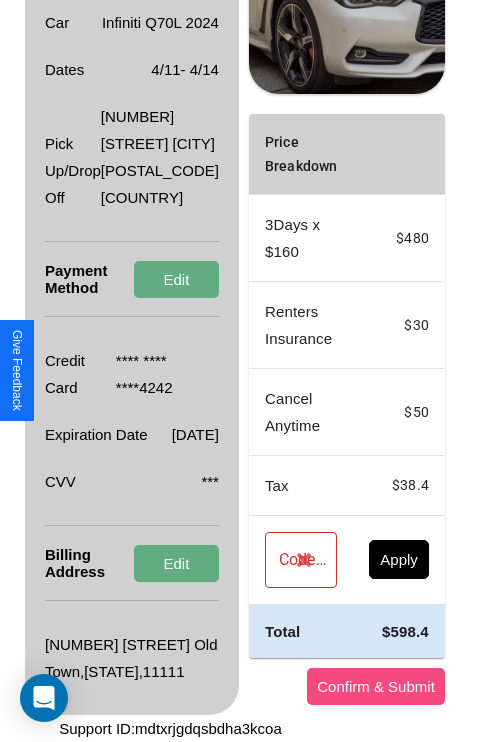 click on "Confirm & Submit" at bounding box center [376, 686] 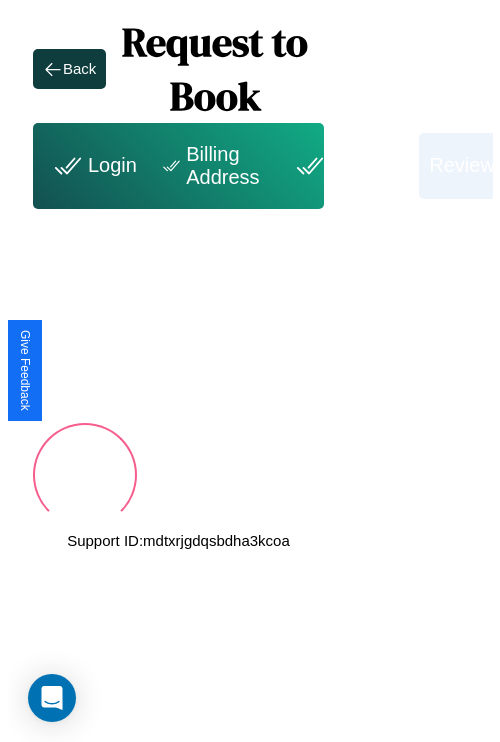 scroll, scrollTop: 0, scrollLeft: 72, axis: horizontal 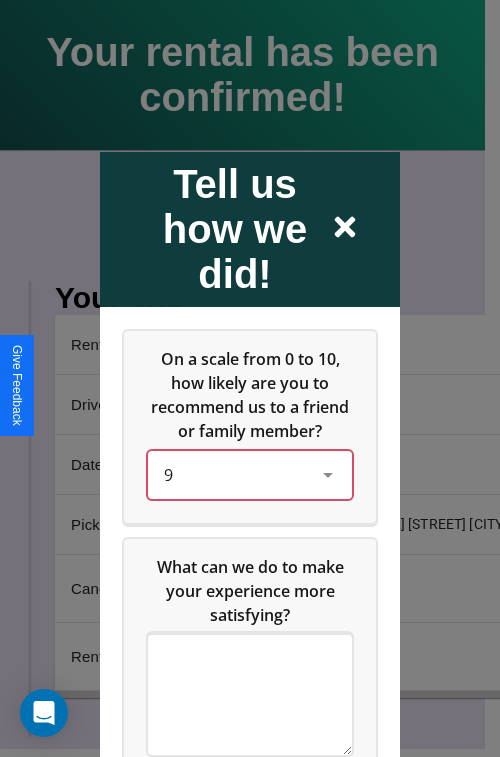 click on "9" at bounding box center [234, 474] 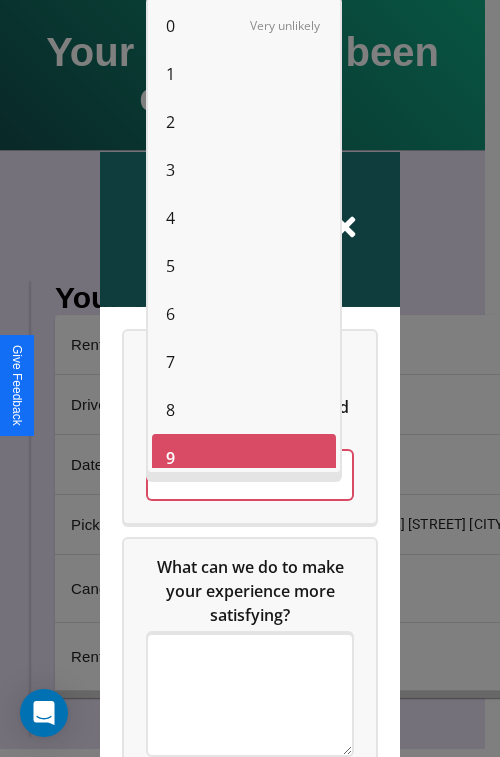 scroll, scrollTop: 14, scrollLeft: 0, axis: vertical 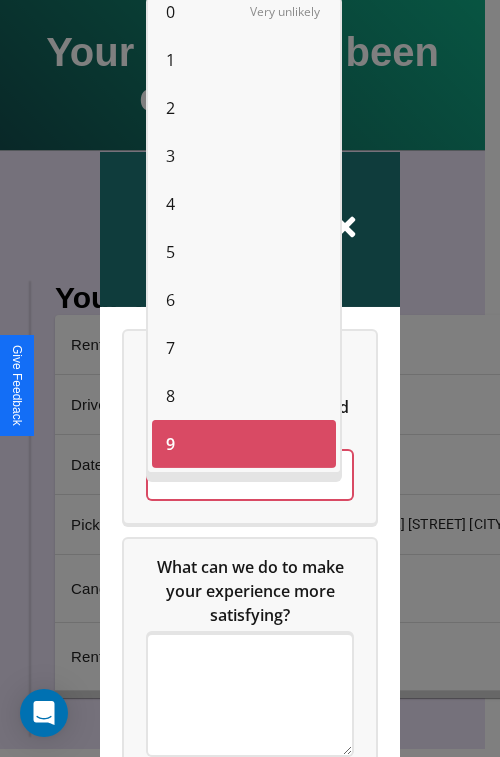click on "5" at bounding box center [170, 252] 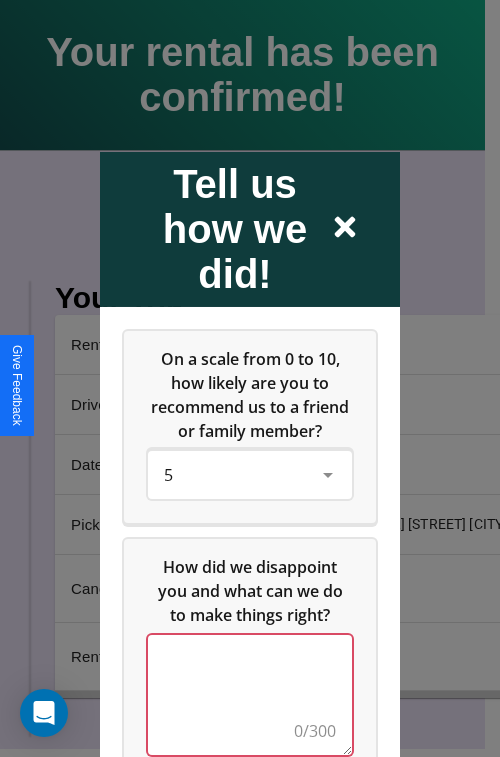 click at bounding box center (250, 694) 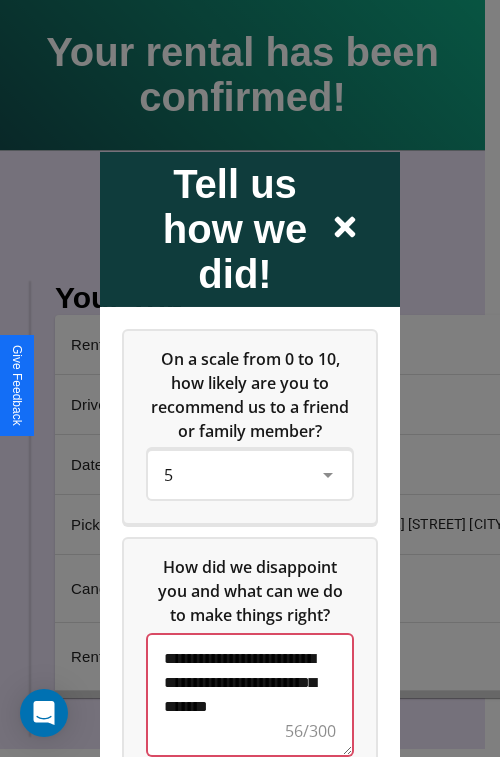 scroll, scrollTop: 5, scrollLeft: 0, axis: vertical 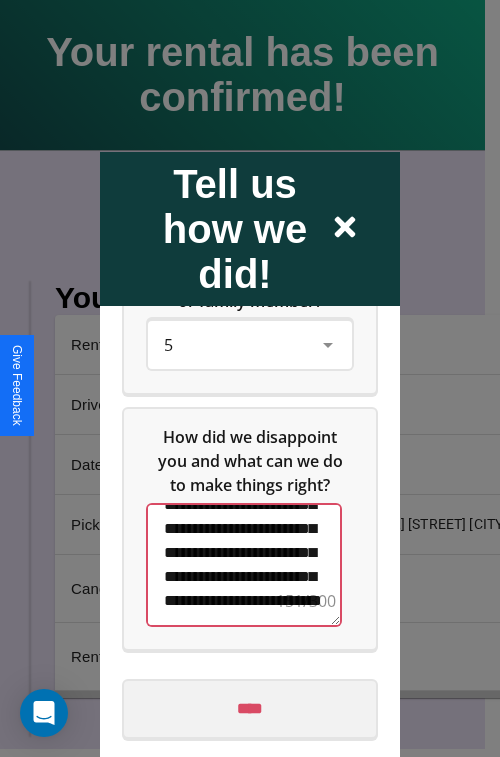type on "**********" 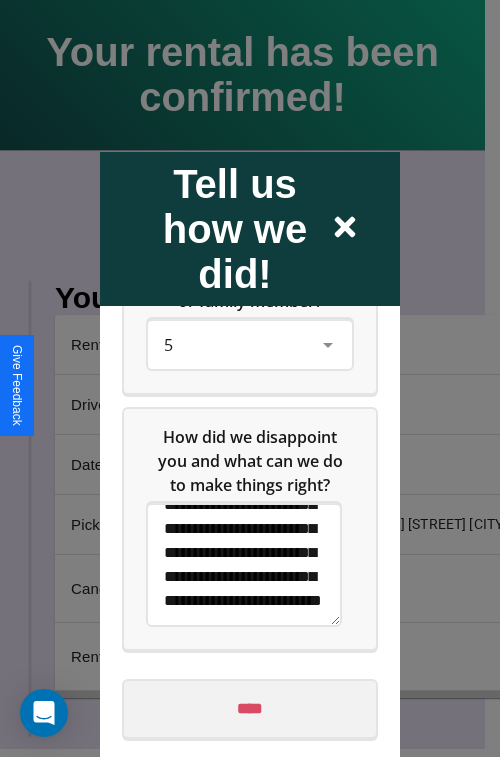 click on "****" at bounding box center (250, 708) 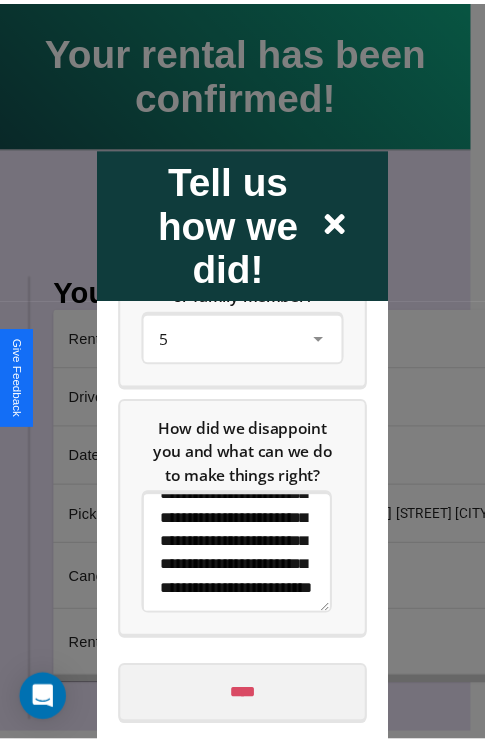 scroll, scrollTop: 0, scrollLeft: 0, axis: both 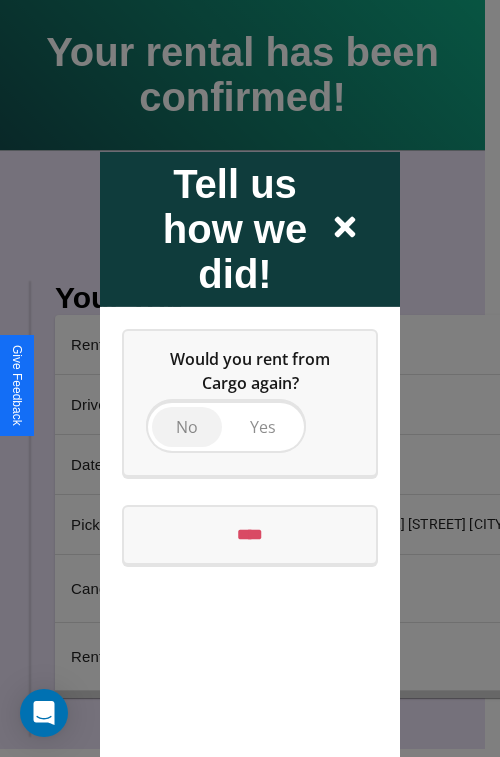 click on "No" at bounding box center (187, 426) 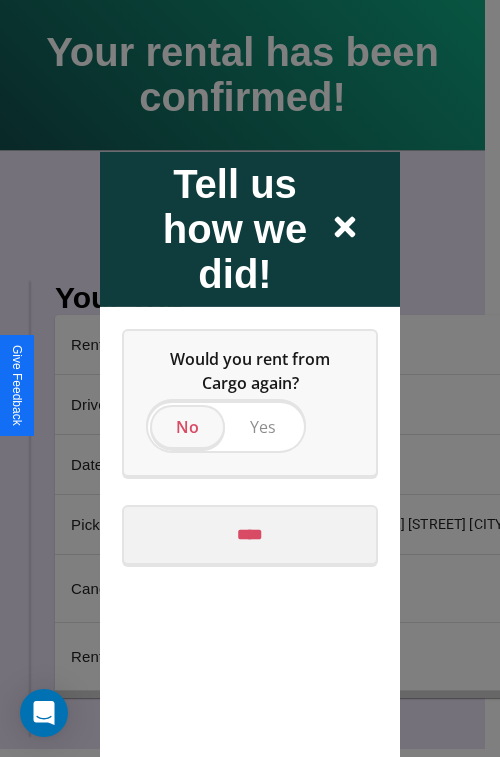 click on "****" at bounding box center (250, 534) 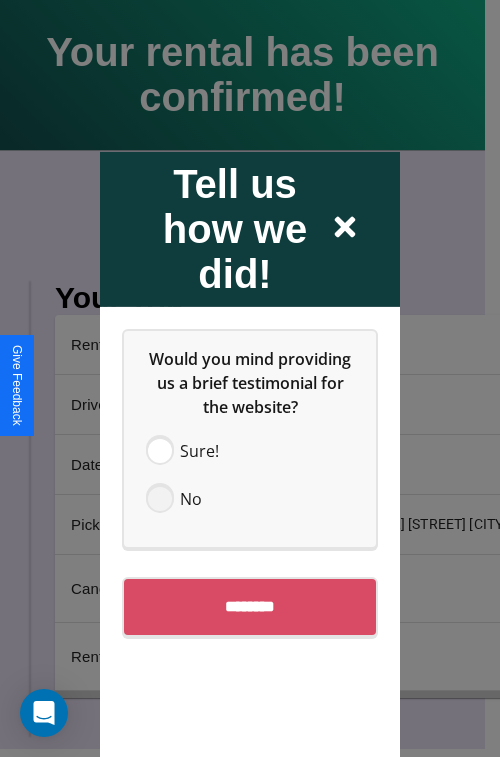 click at bounding box center [160, 498] 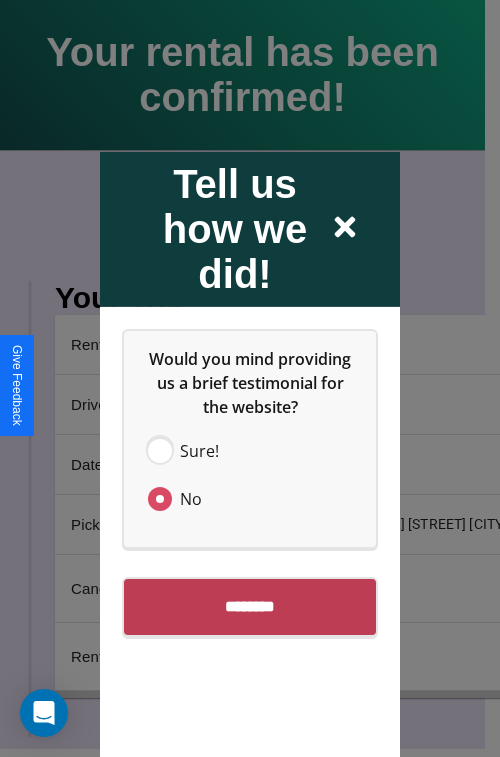 click on "********" at bounding box center (250, 606) 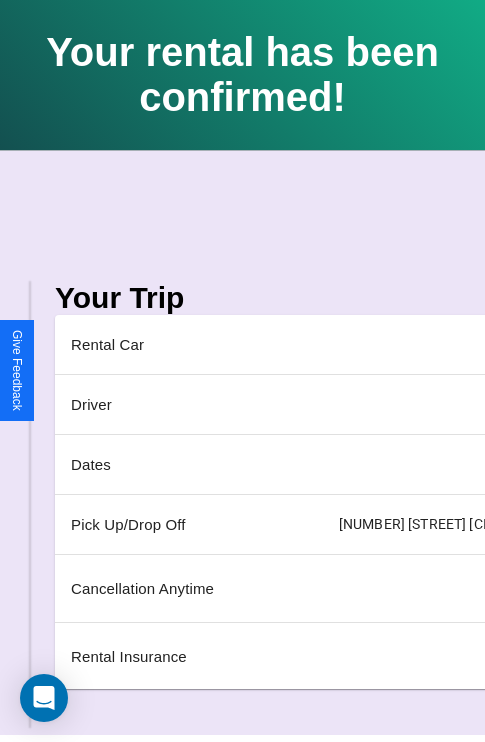 scroll, scrollTop: 0, scrollLeft: 235, axis: horizontal 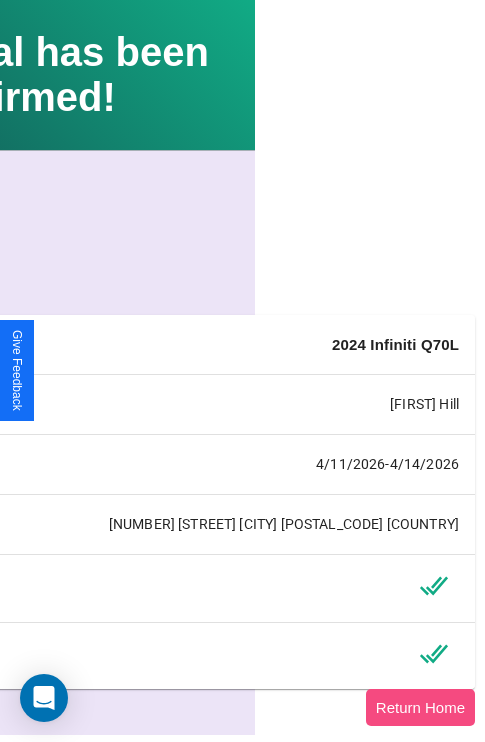click on "Return Home" at bounding box center (420, 707) 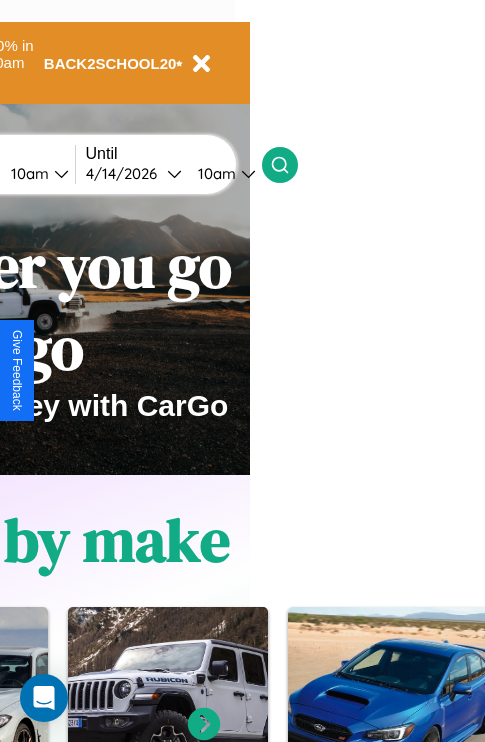scroll, scrollTop: 0, scrollLeft: 0, axis: both 